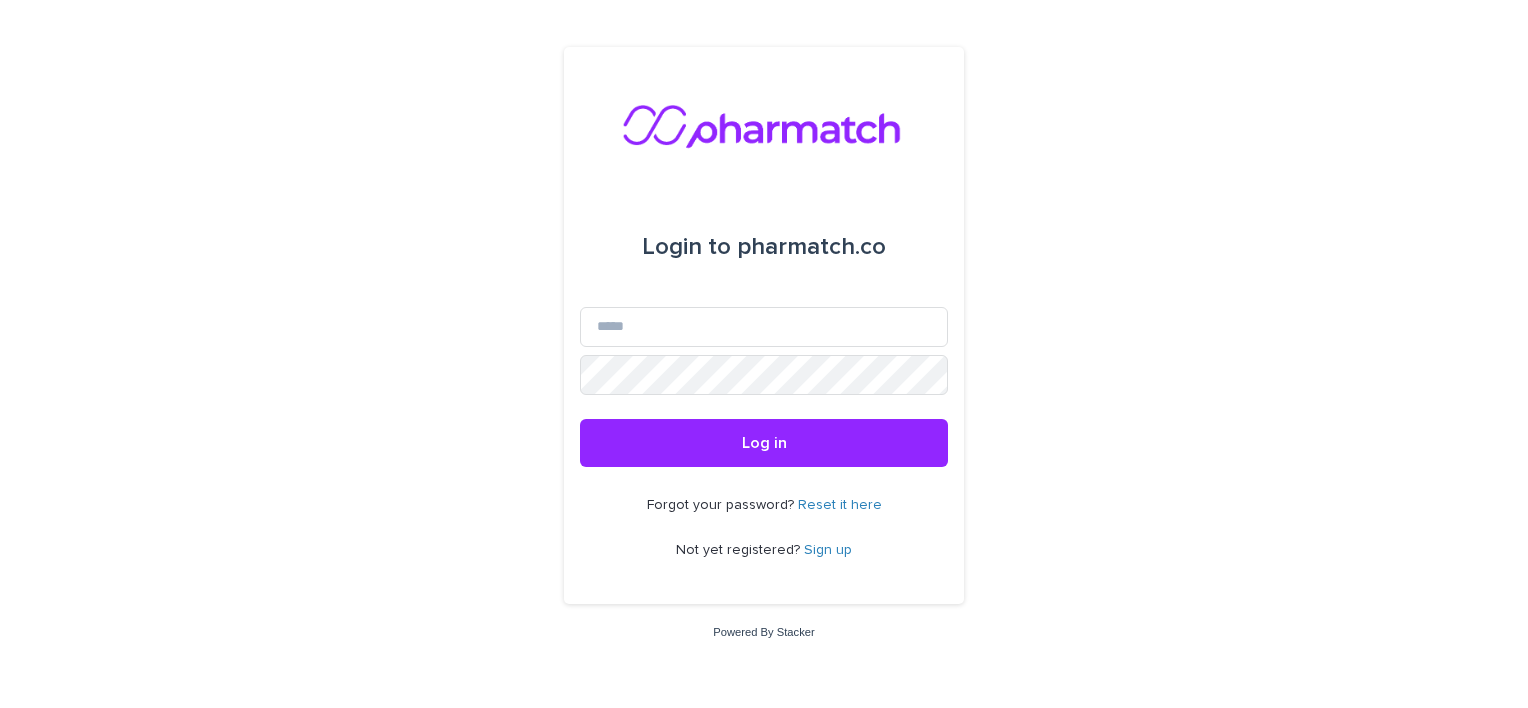 scroll, scrollTop: 0, scrollLeft: 0, axis: both 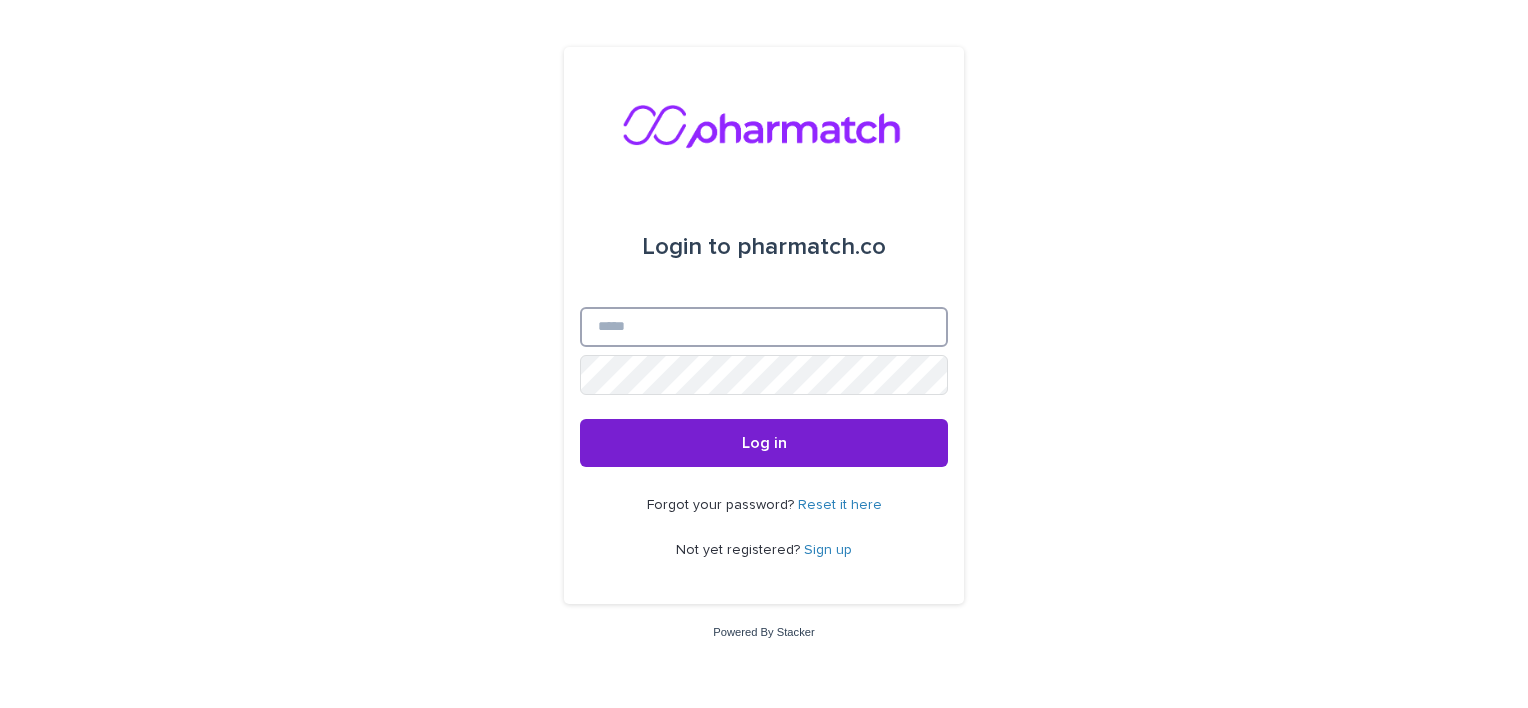 type on "**********" 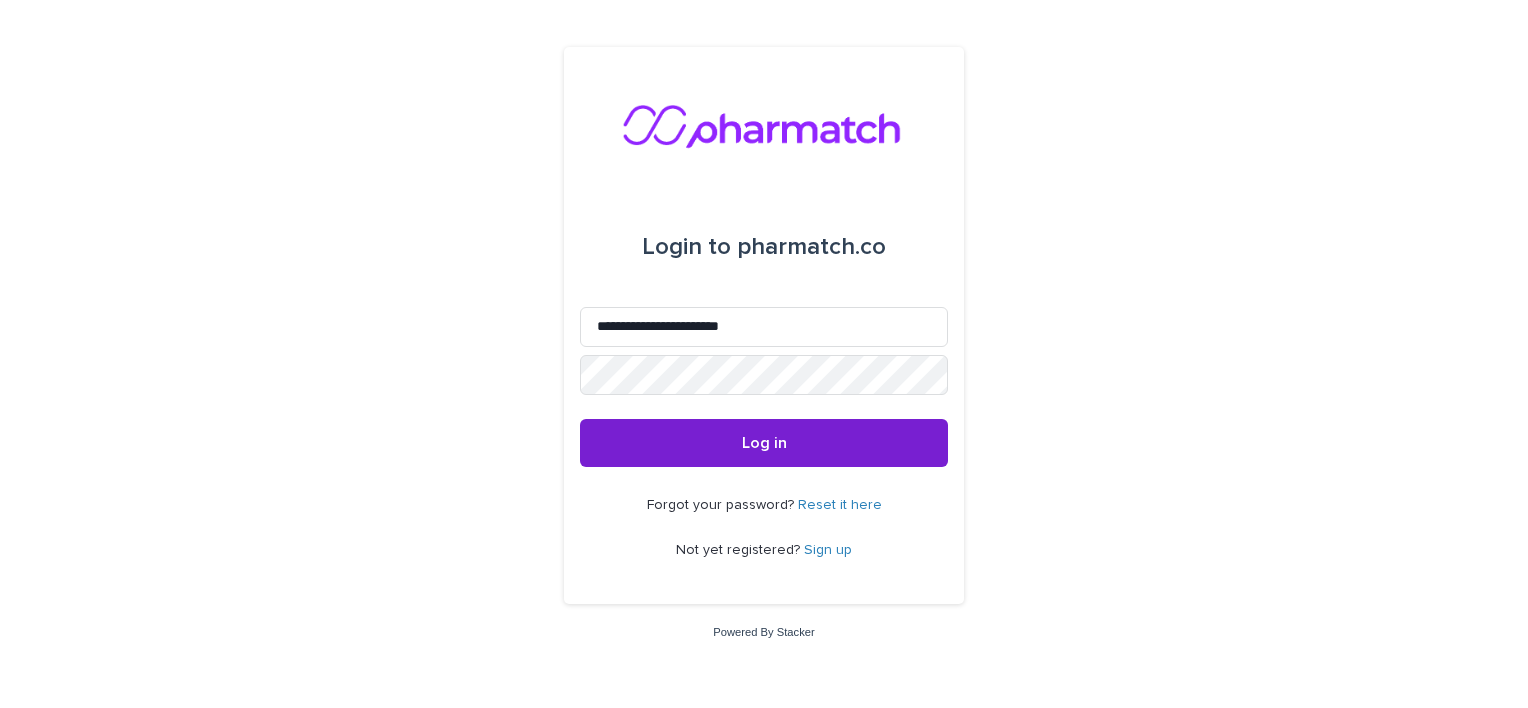 click on "Log in" at bounding box center (764, 443) 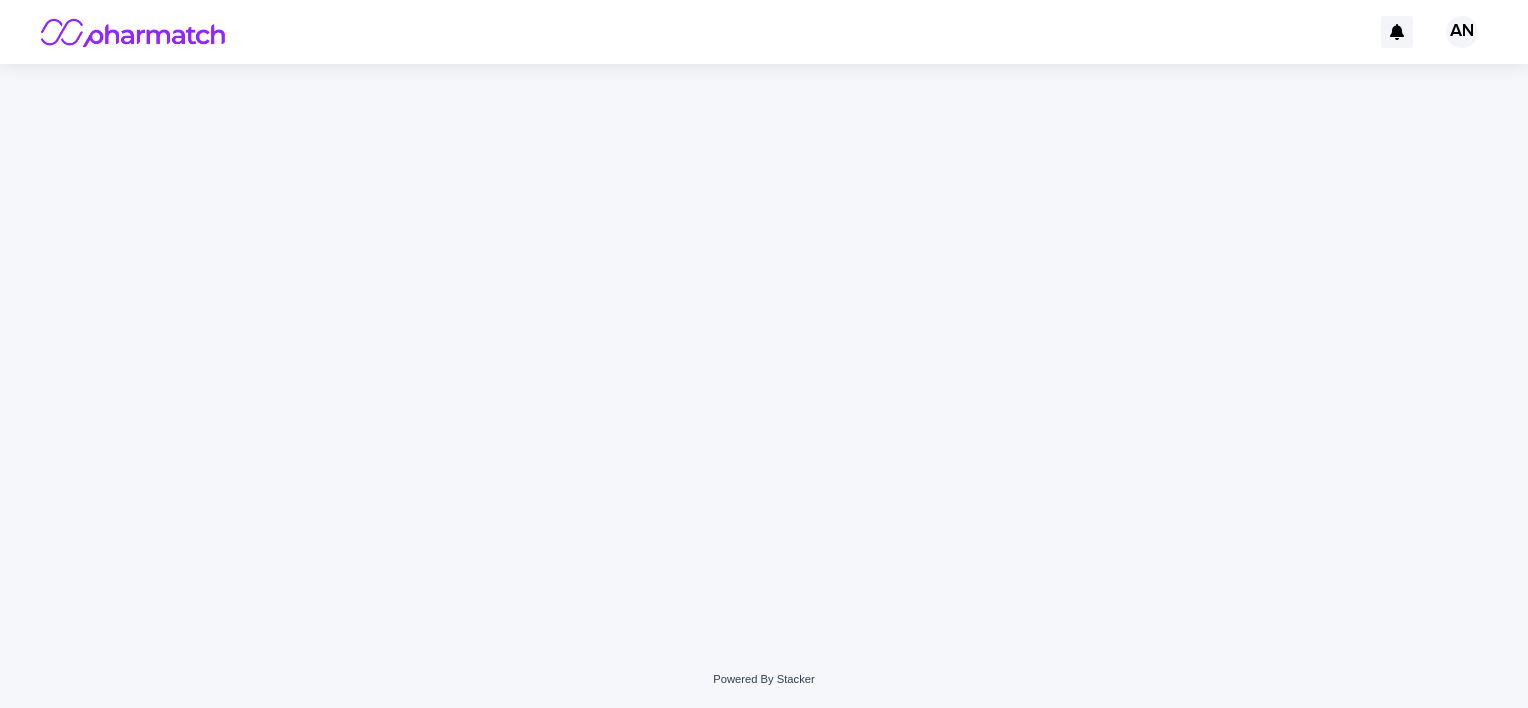 scroll, scrollTop: 0, scrollLeft: 0, axis: both 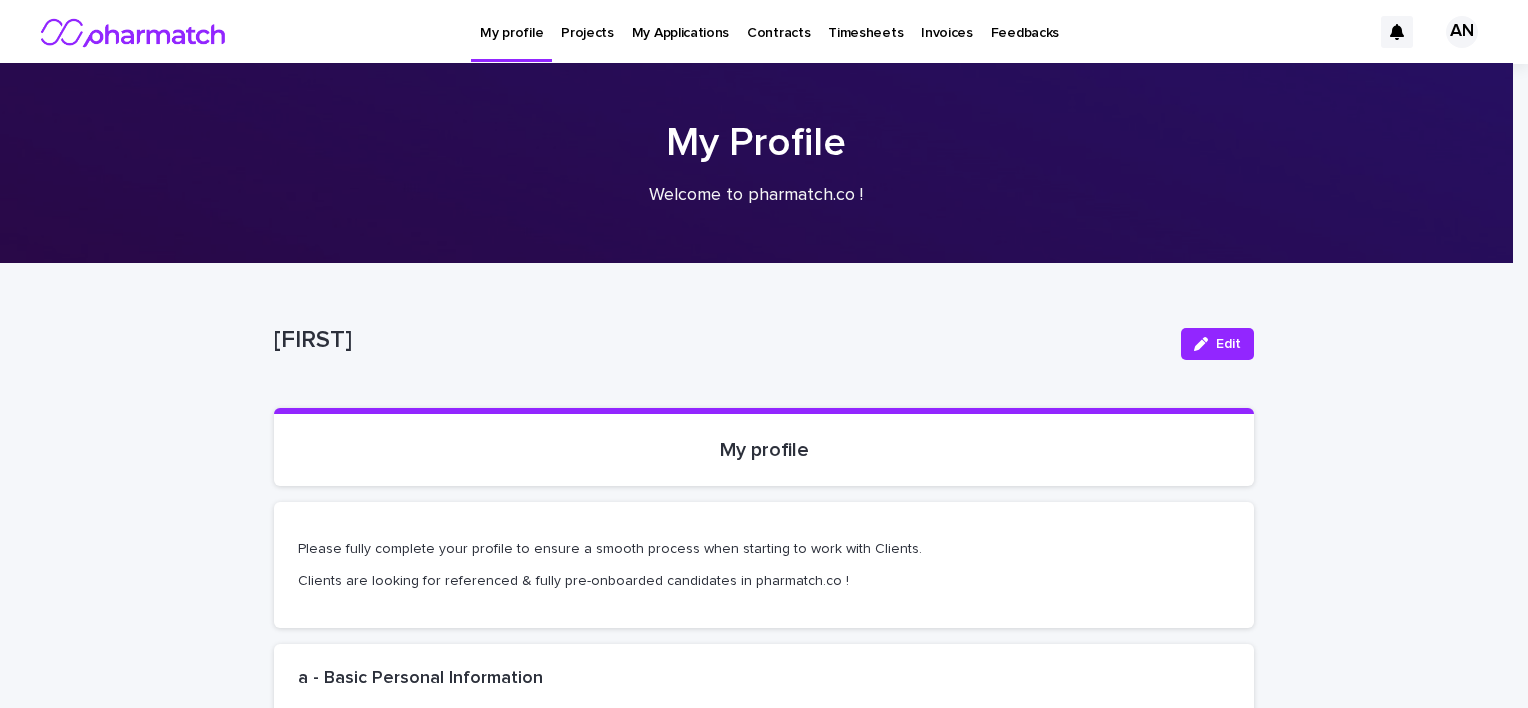 click on "Projects" at bounding box center [587, 21] 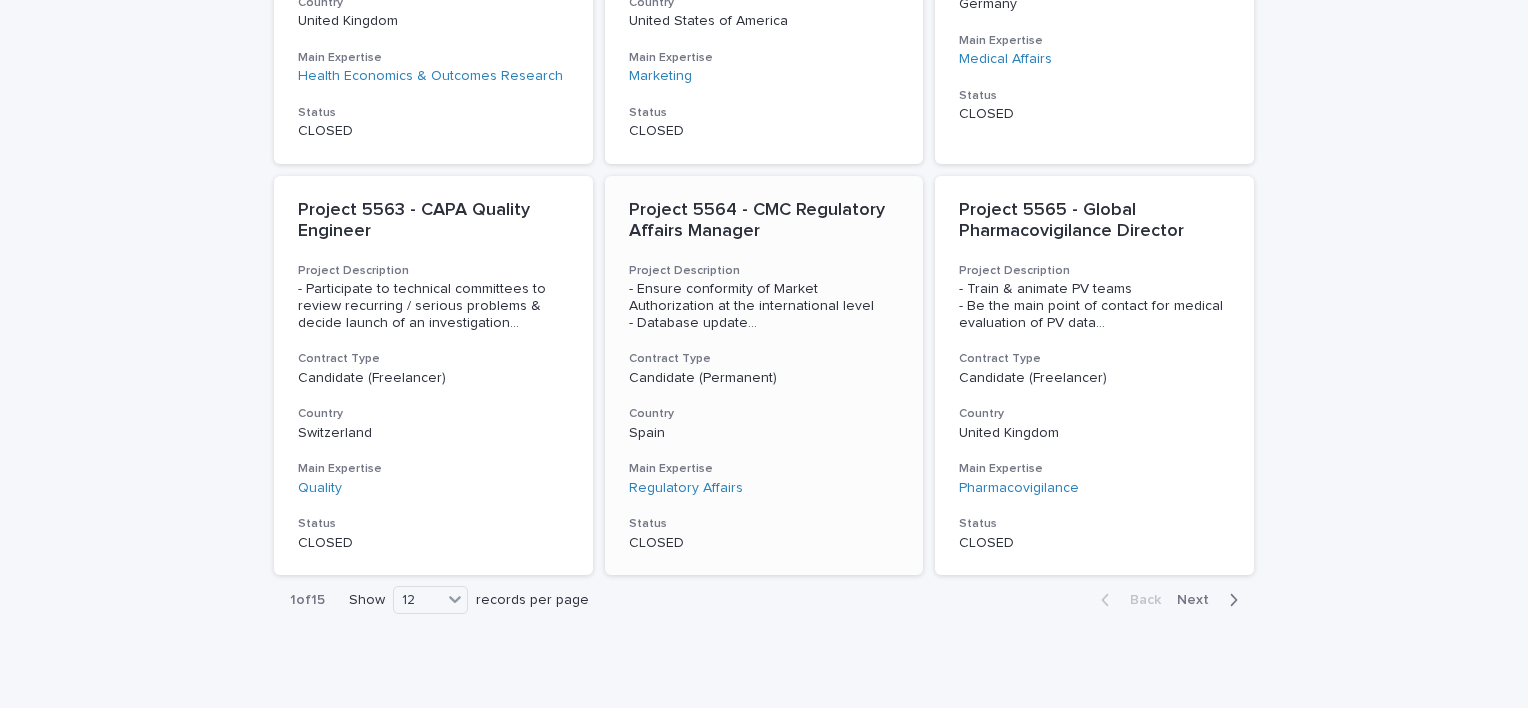 scroll, scrollTop: 1558, scrollLeft: 0, axis: vertical 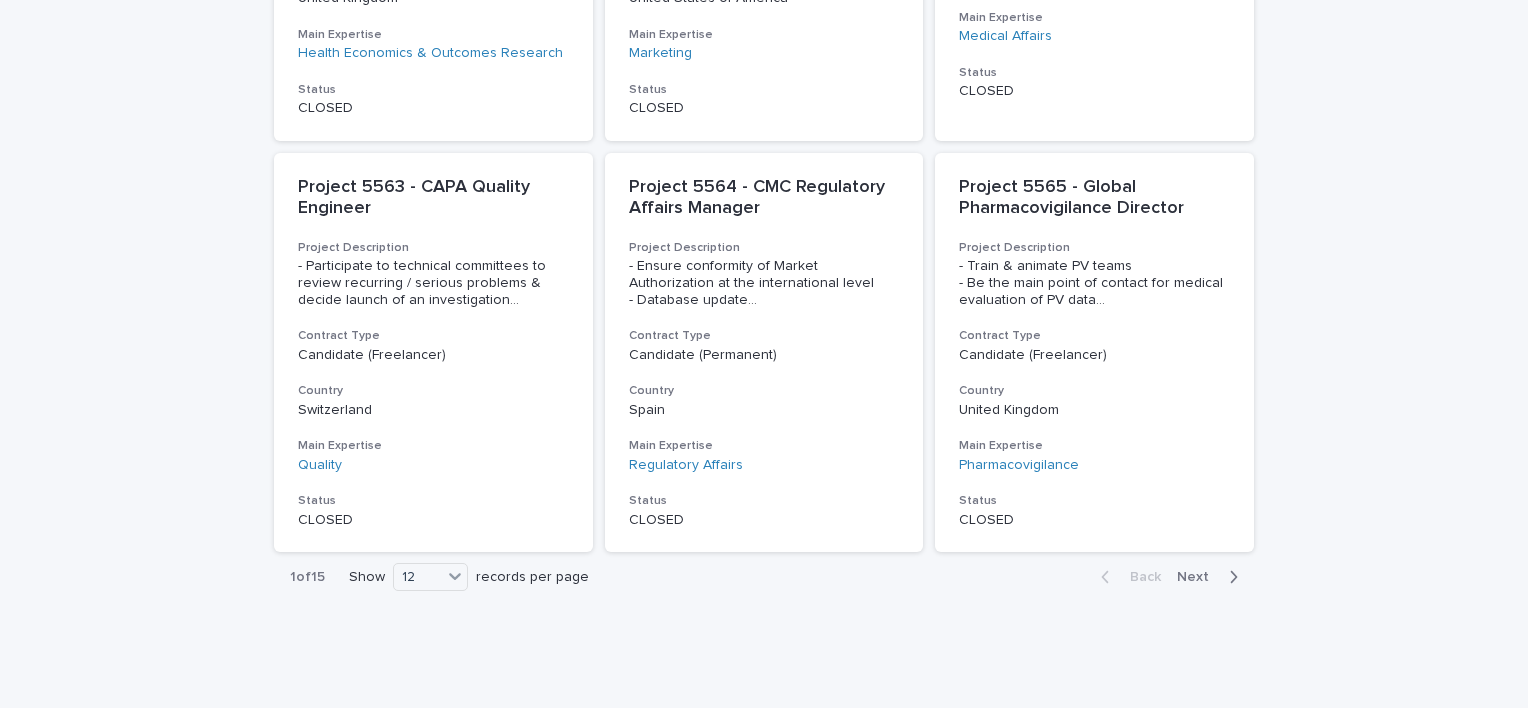 click on "Next" at bounding box center [1199, 577] 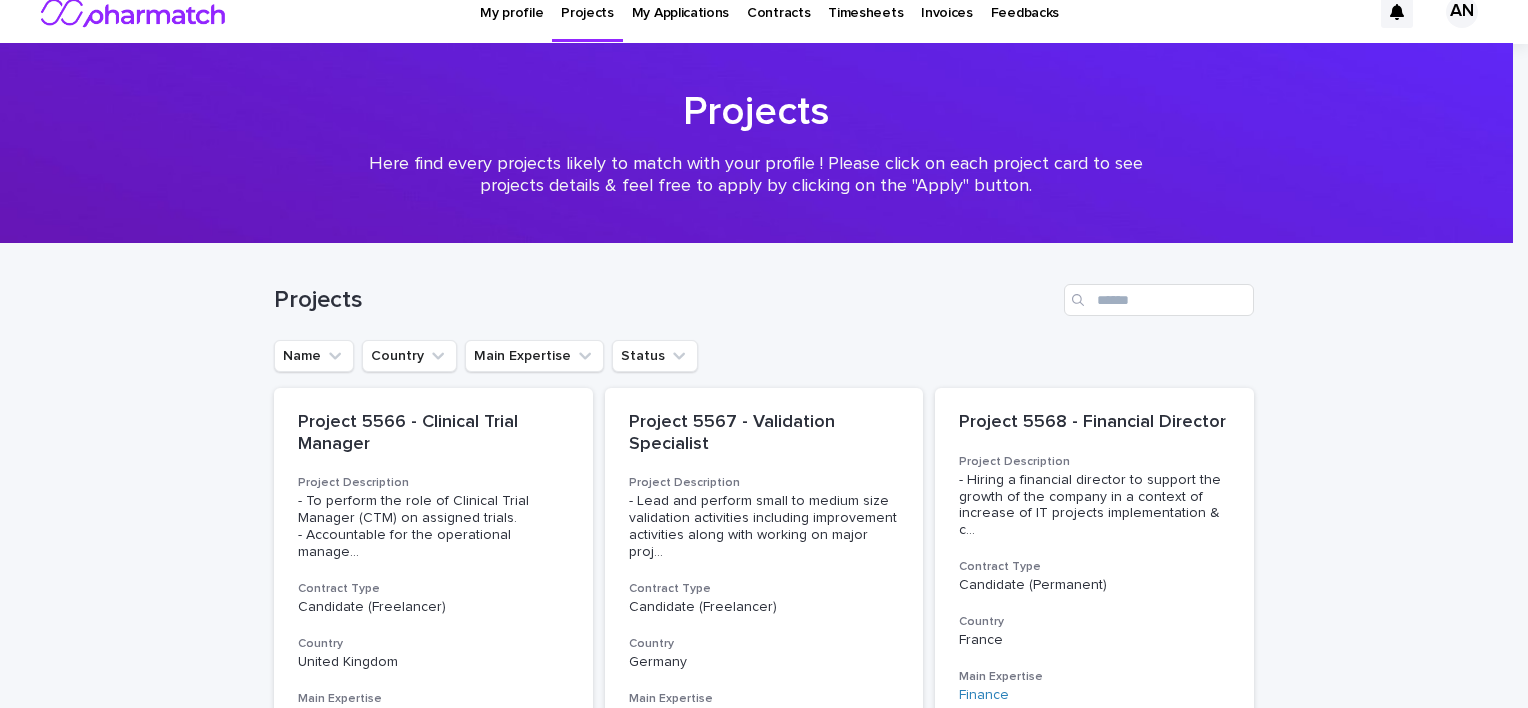 scroll, scrollTop: 0, scrollLeft: 0, axis: both 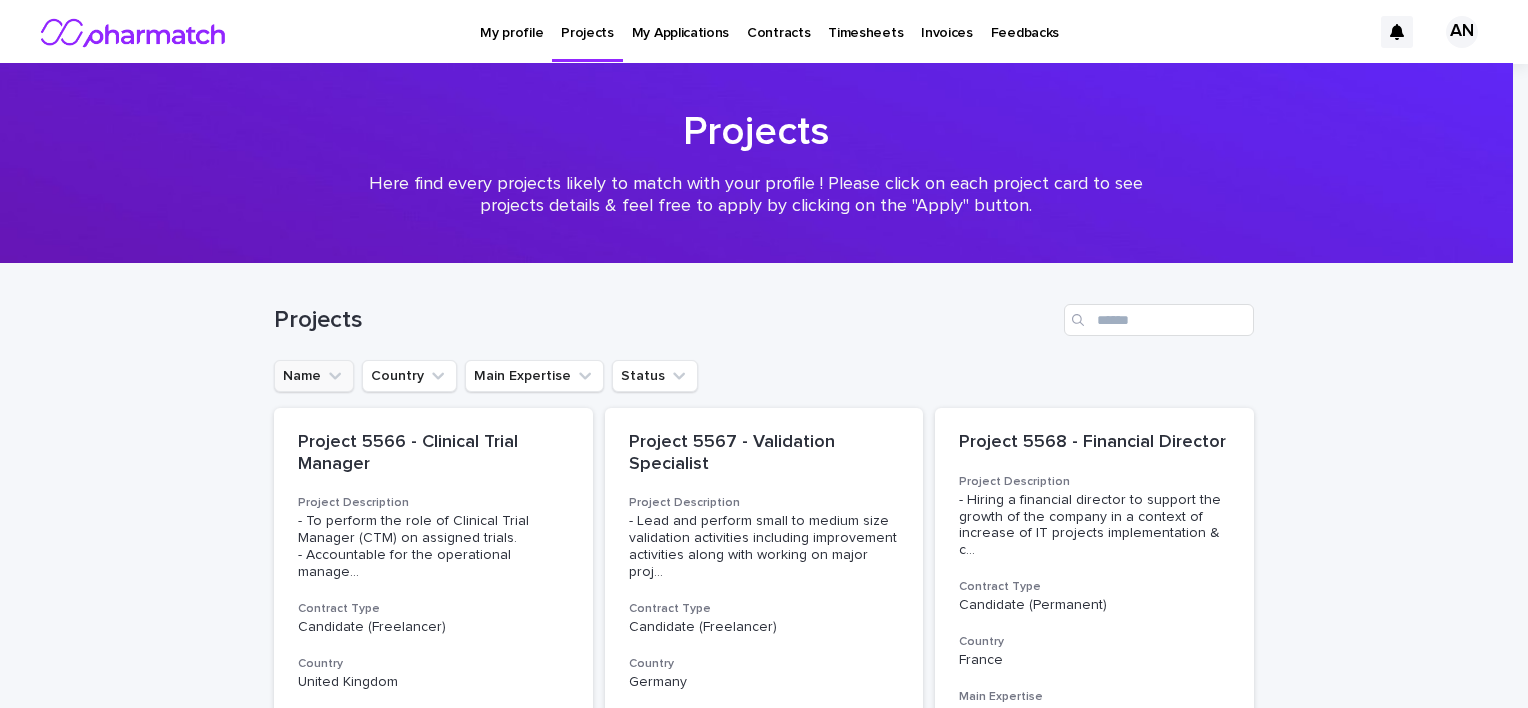 click on "Name" at bounding box center [314, 376] 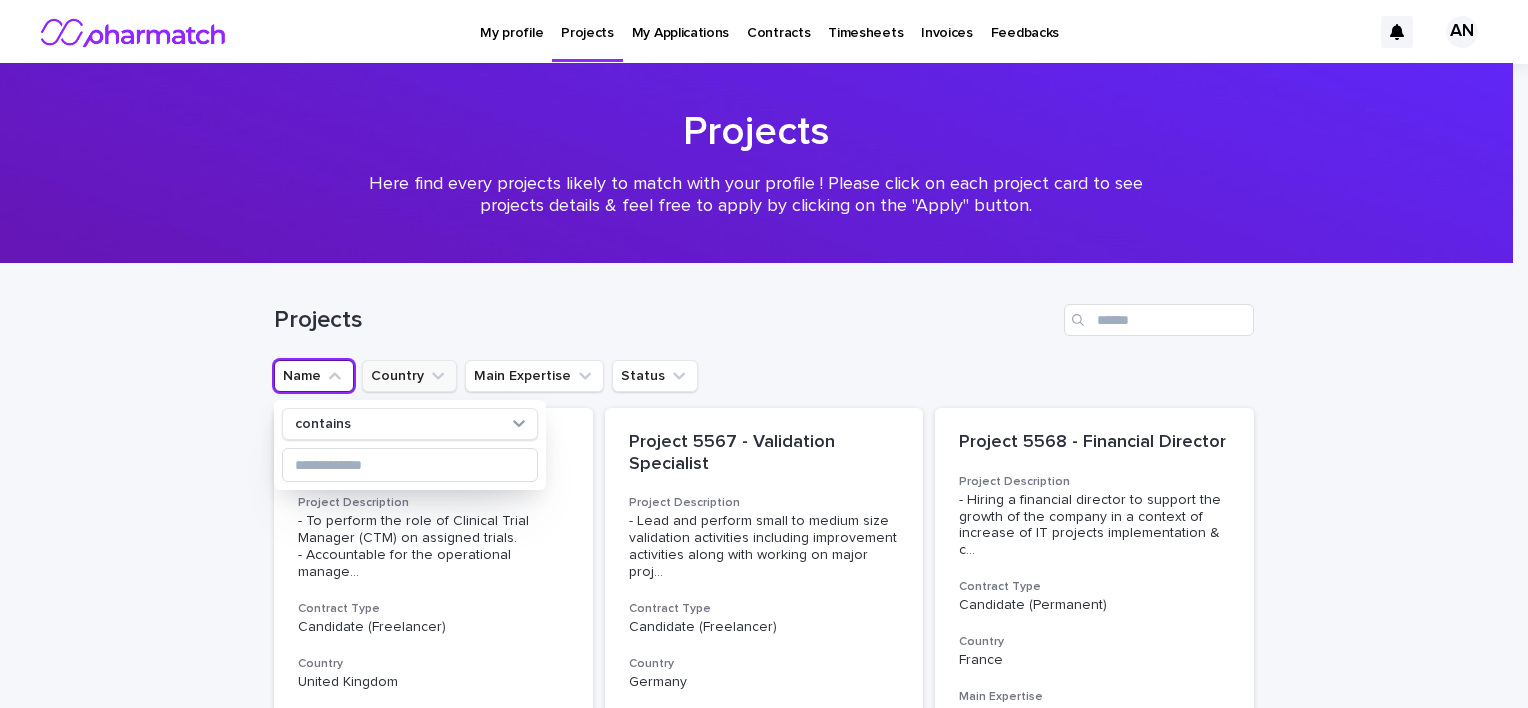 click on "Country" at bounding box center [409, 376] 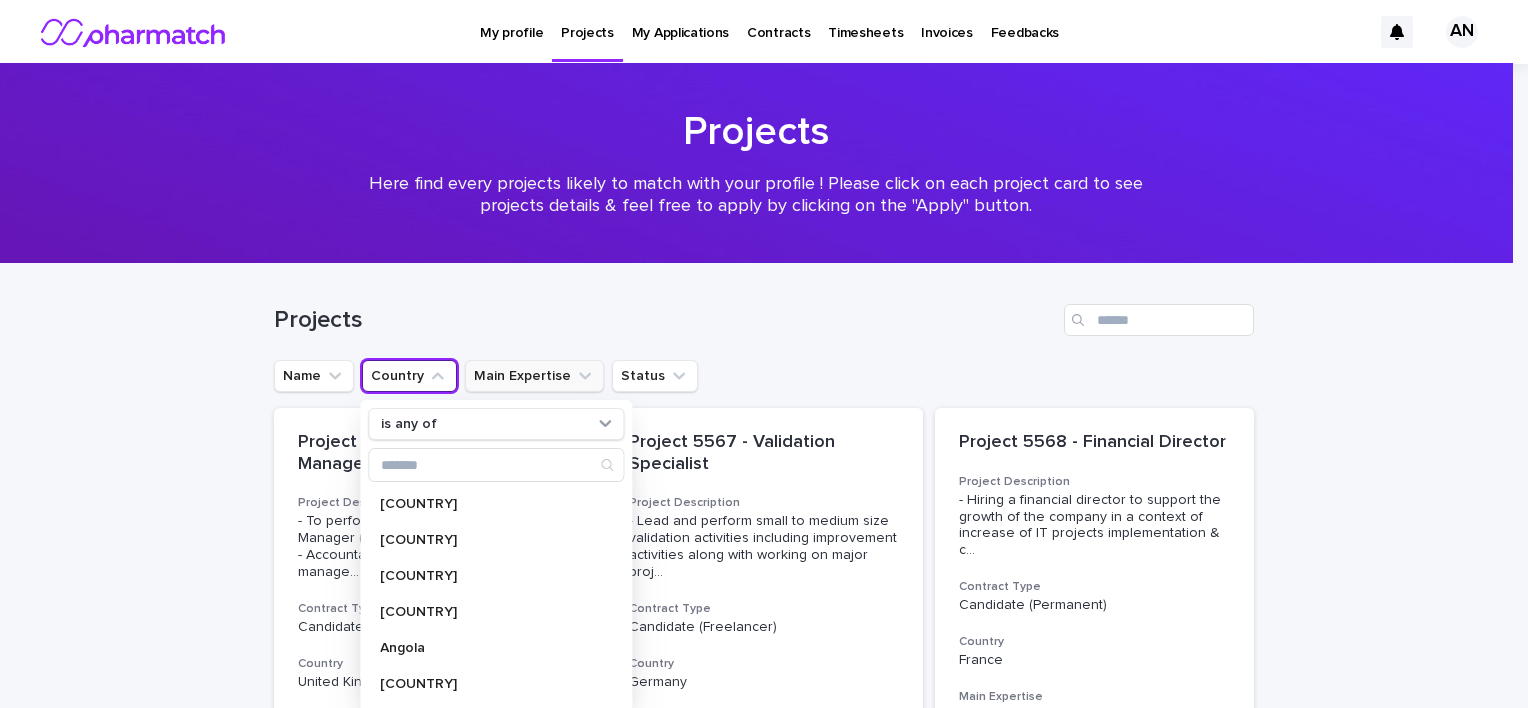 click on "Main Expertise" at bounding box center (534, 376) 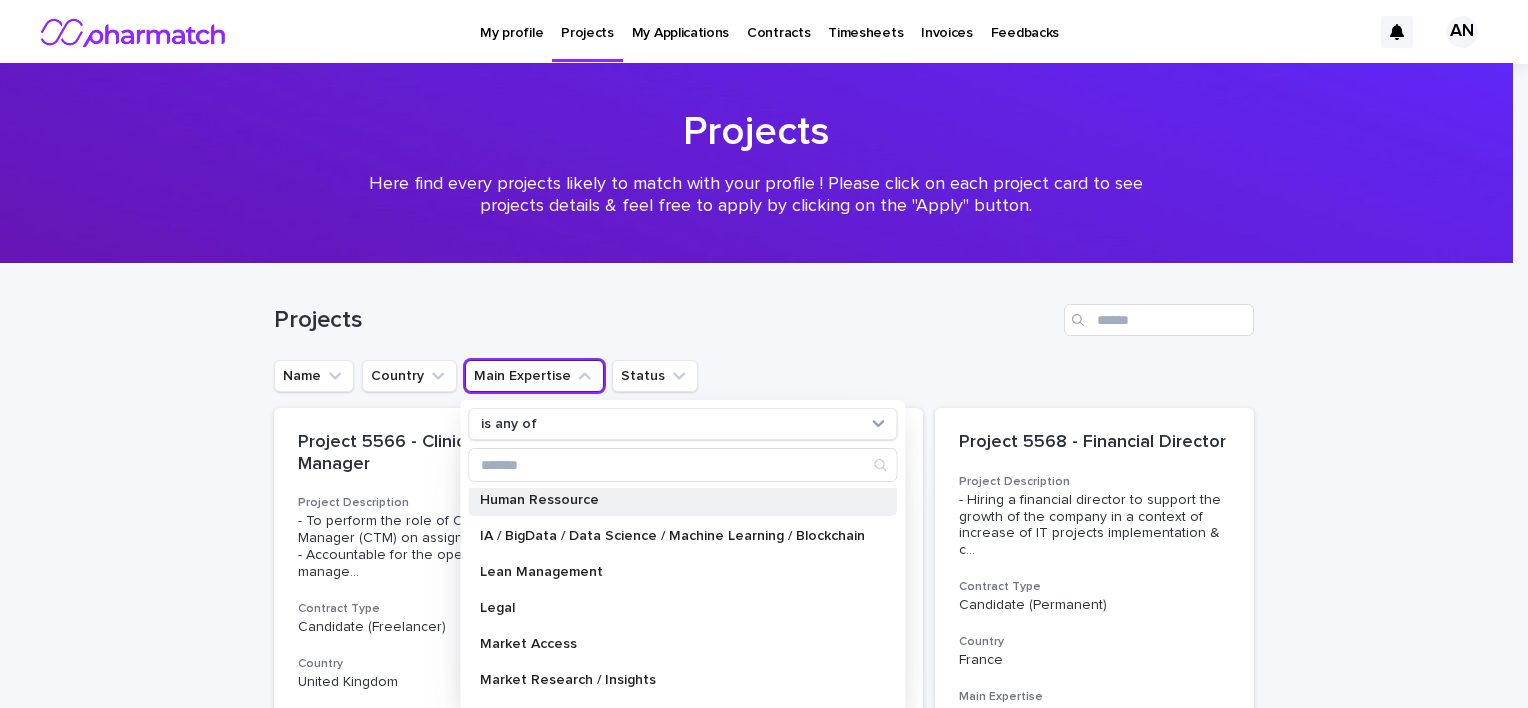 scroll, scrollTop: 500, scrollLeft: 0, axis: vertical 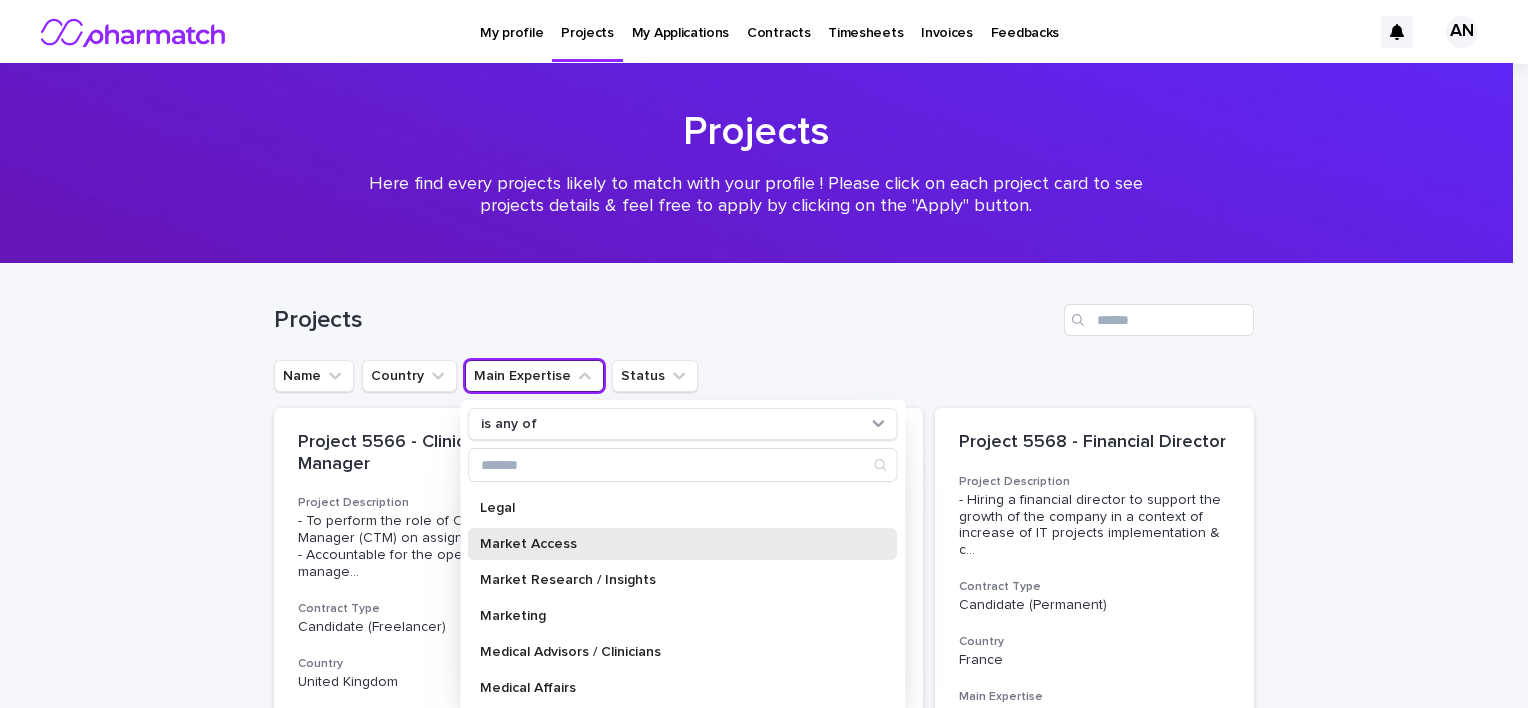 click on "Market Access" at bounding box center [672, 544] 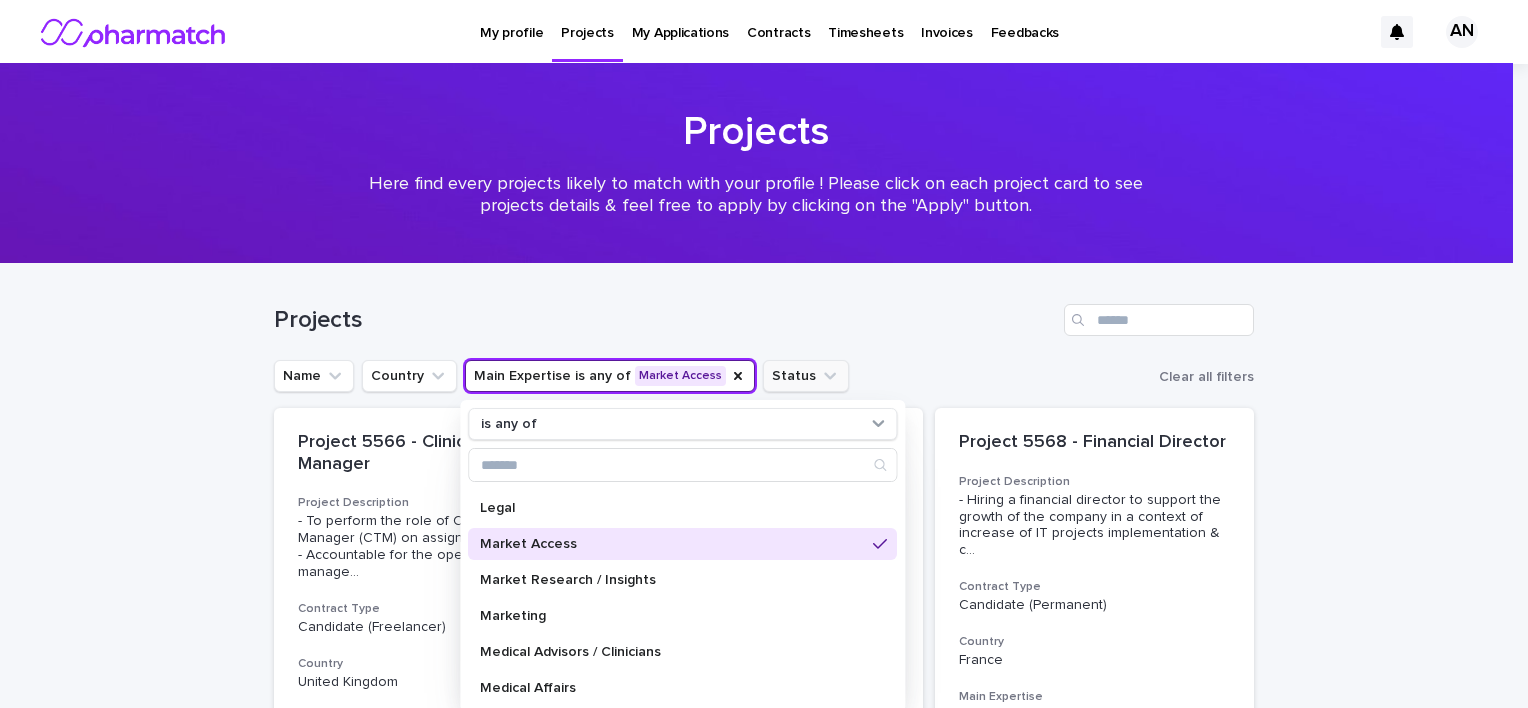 click on "Status" at bounding box center [806, 376] 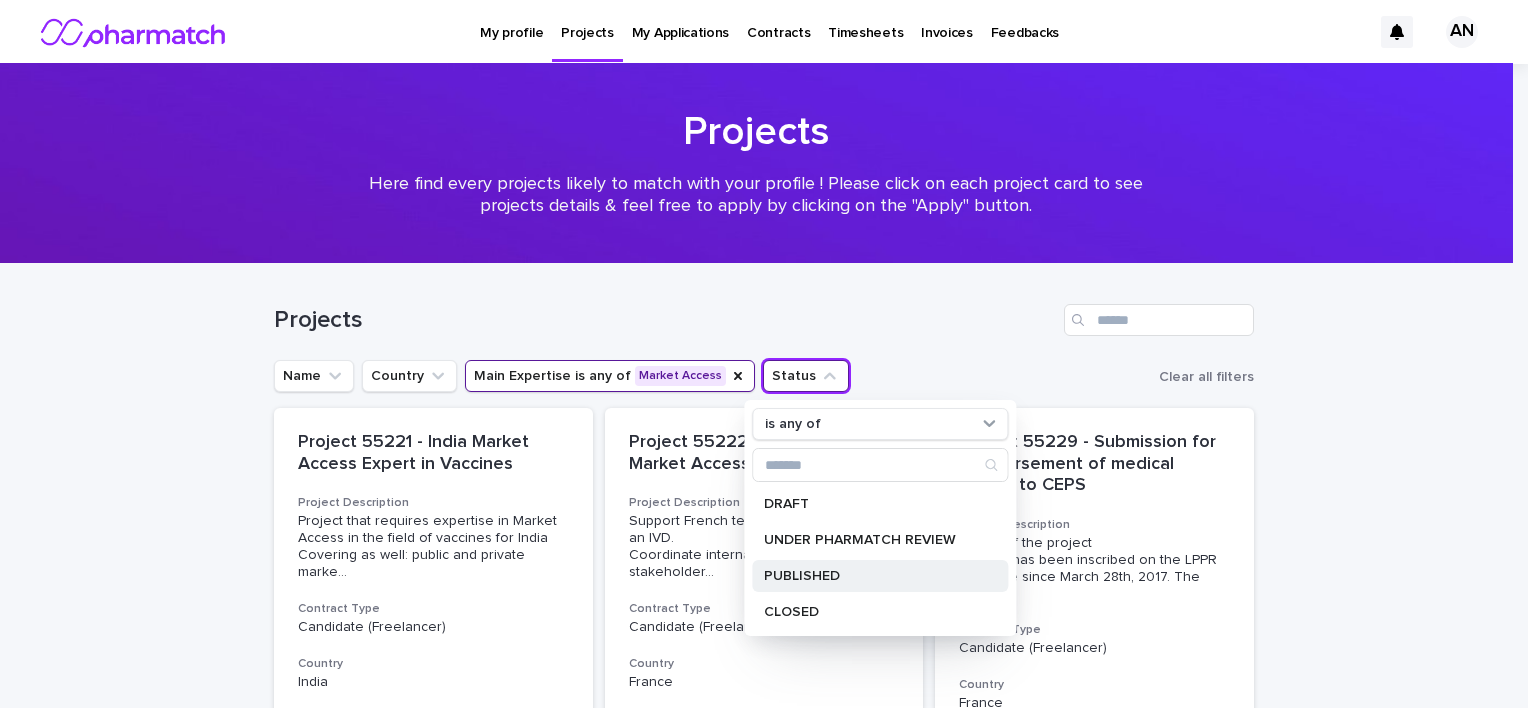 click on "PUBLISHED" at bounding box center (870, 576) 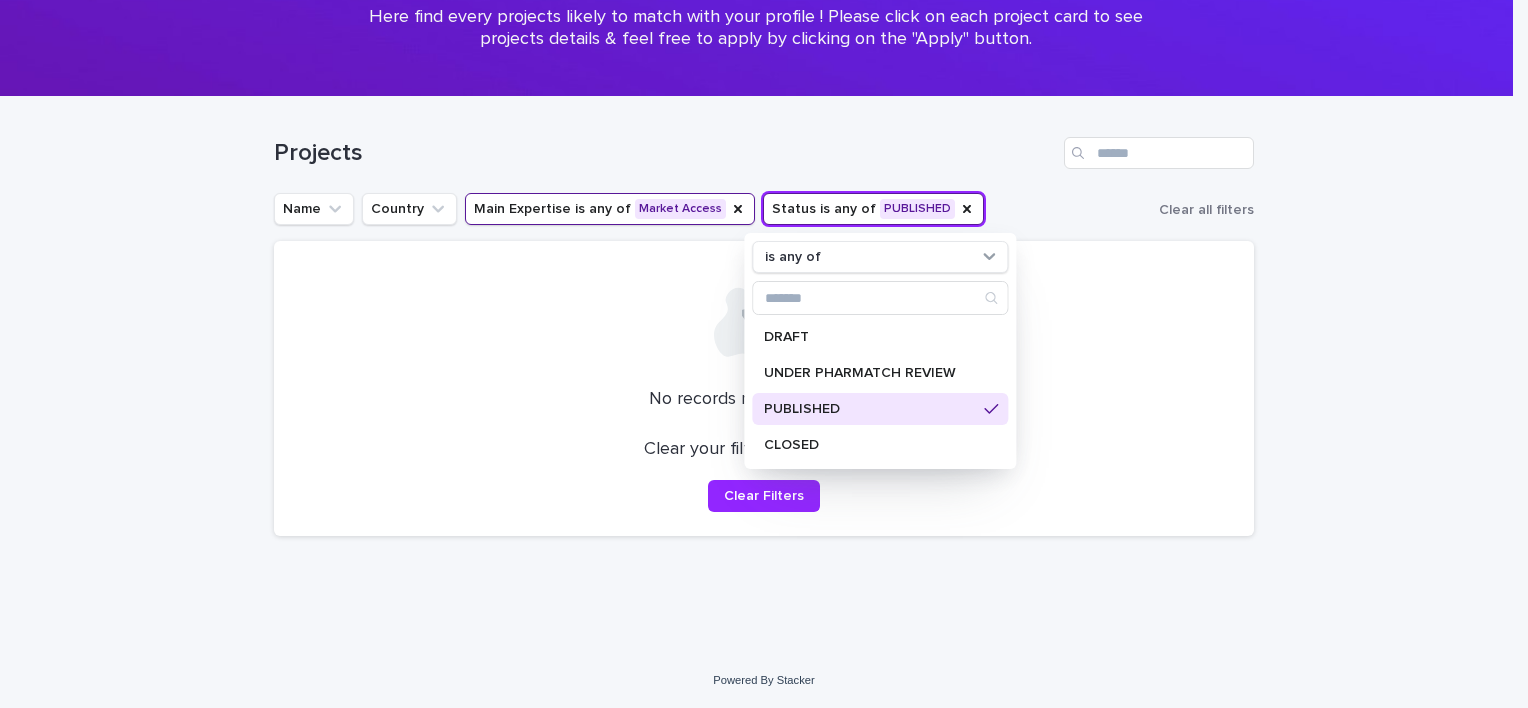 scroll, scrollTop: 168, scrollLeft: 0, axis: vertical 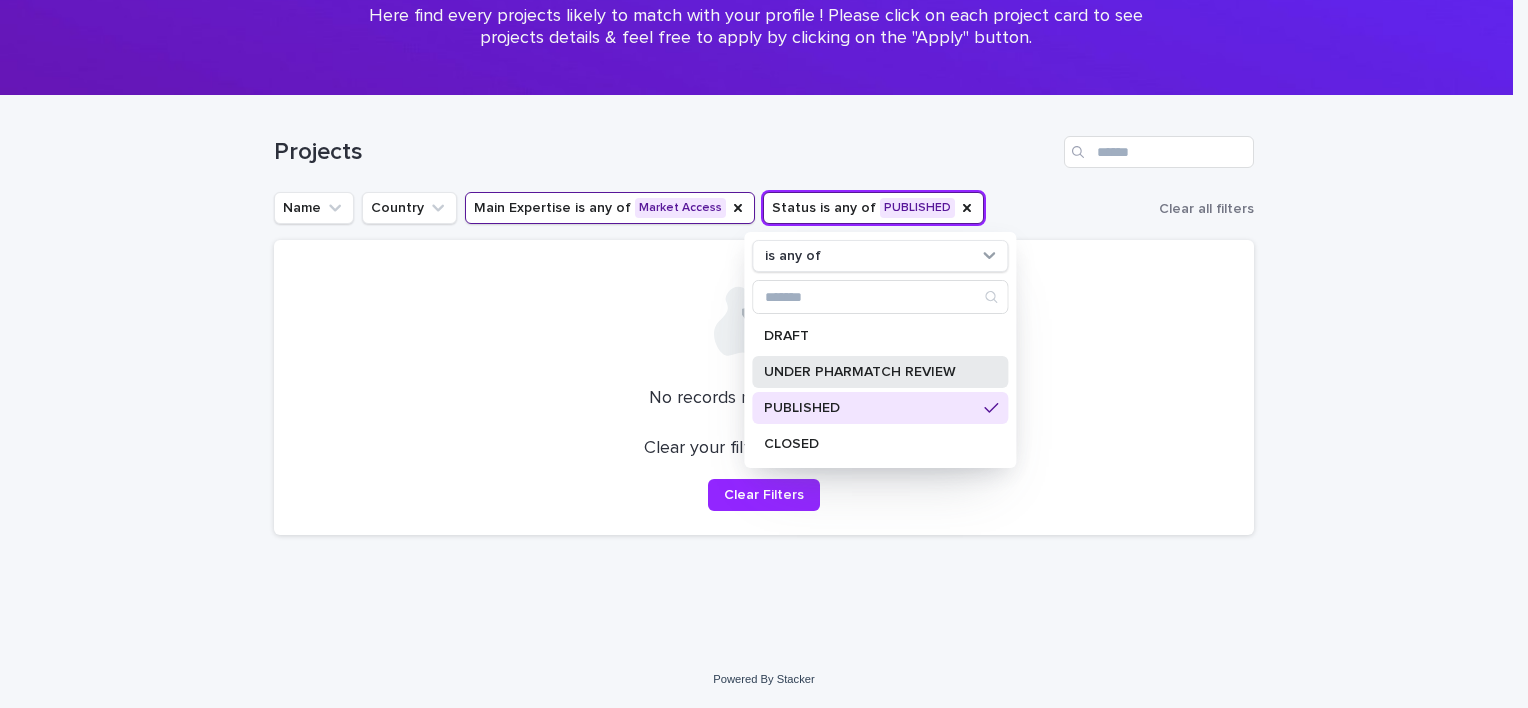 click on "UNDER PHARMATCH REVIEW" at bounding box center [870, 372] 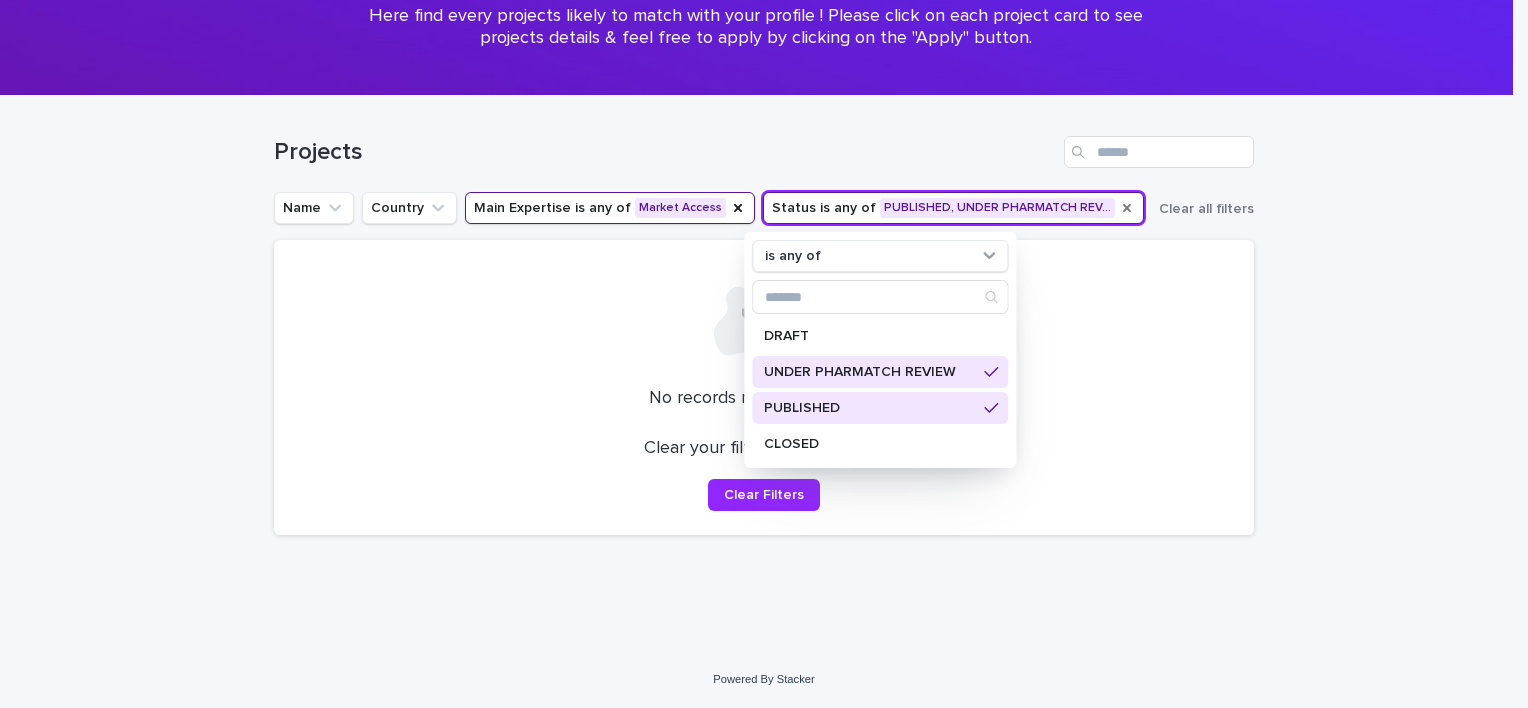 click 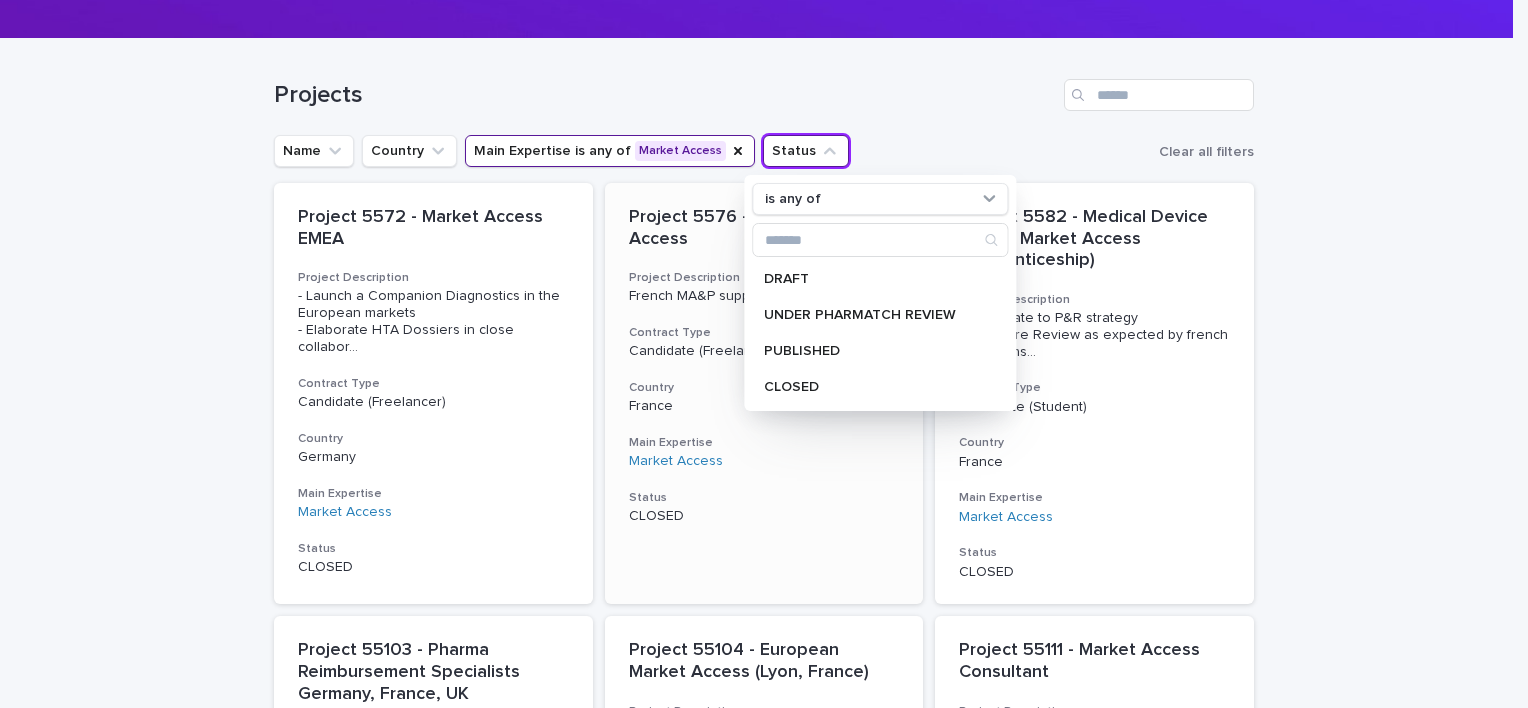 scroll, scrollTop: 268, scrollLeft: 0, axis: vertical 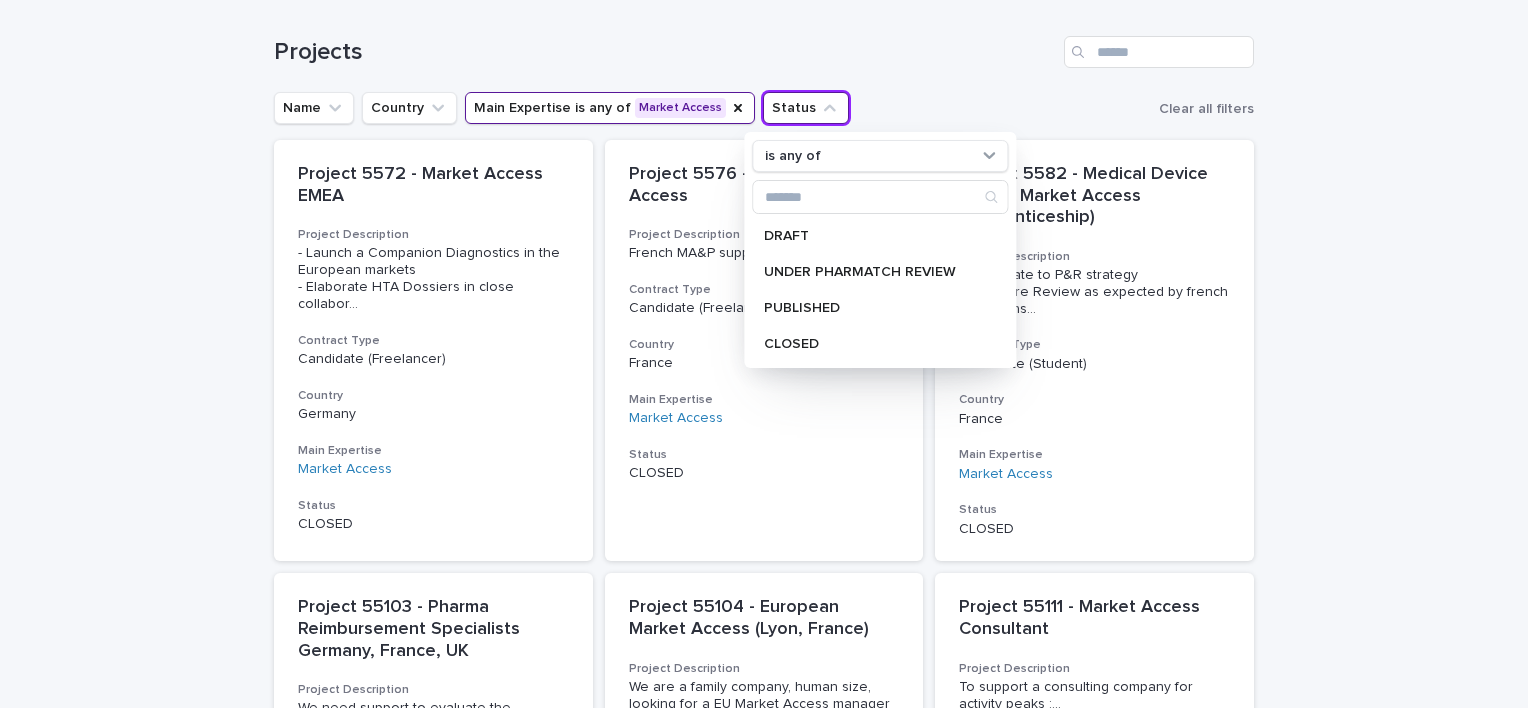 click on "Loading... Saving… Loading... Saving… Projects Name Country Main Expertise Status is any of PUBLISHED, UNDER PHARMATCH REV… is any of DRAFT UNDER PHARMATCH REVIEW PUBLISHED CLOSED Clear all filters Project 5572 - Market Access EMEA Project Description - Launch a Companion Diagnostics in the European markets
- Elaborate HTA Dossiers in close collabor ... Contract Type Candidate (Freelancer) Country Germany Main Expertise Market Access   Status CLOSED Project 5576 - French Market Access Project Description French MA&P suppport
Contract Type Candidate (Freelancer) Country France Main Expertise Market Access   Status CLOSED Project 5582 - Medical Device French Market Access (Apprenticeship) Project Description - Participate to P&R strategy
- Literature Review as expected by french institutions ... Contract Type Candidate (Student) Country France Main Expertise Market Access   Status CLOSED Project 55103 - Pharma Reimbursement Specialists Germany, France, UK Project Description ... Contract Type Candidate (Freelancer) Country" at bounding box center (764, 1007) 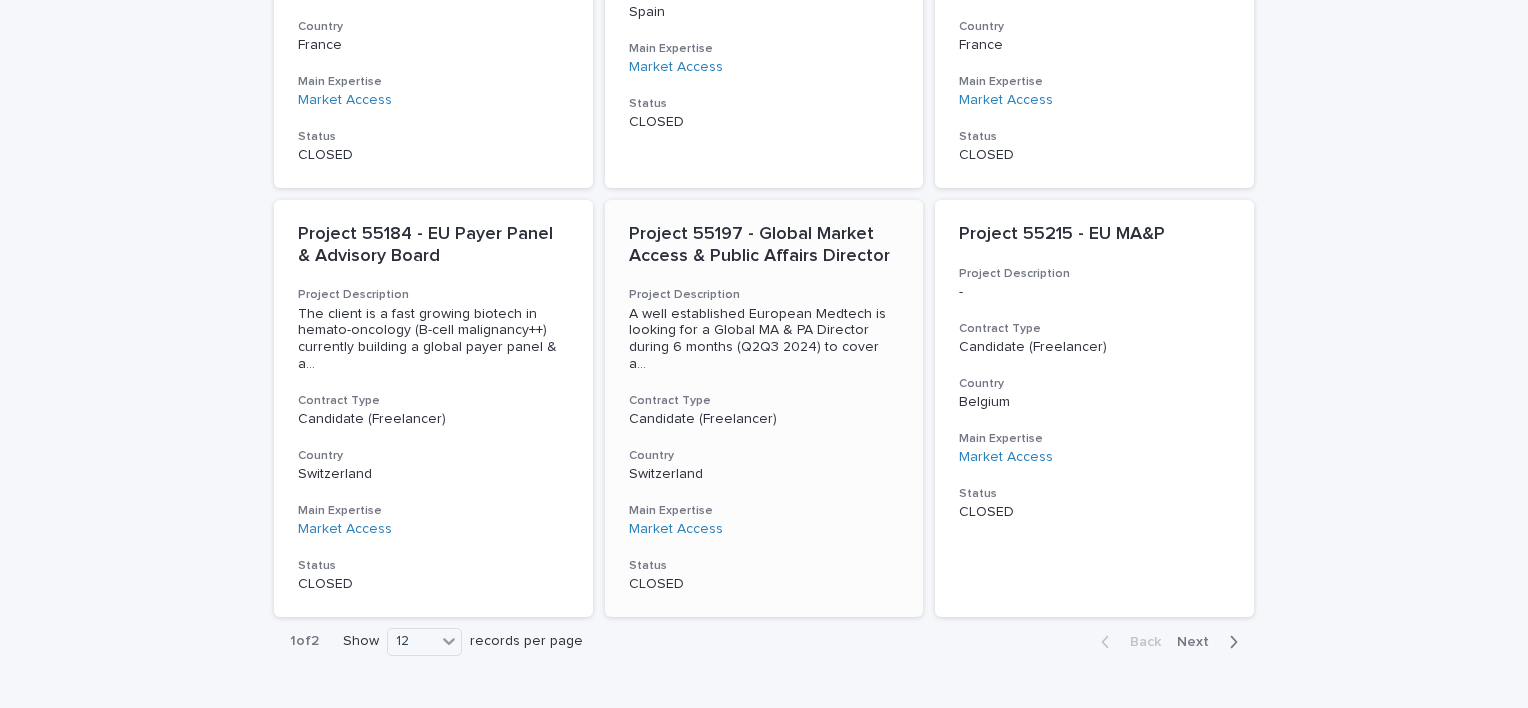 scroll, scrollTop: 1568, scrollLeft: 0, axis: vertical 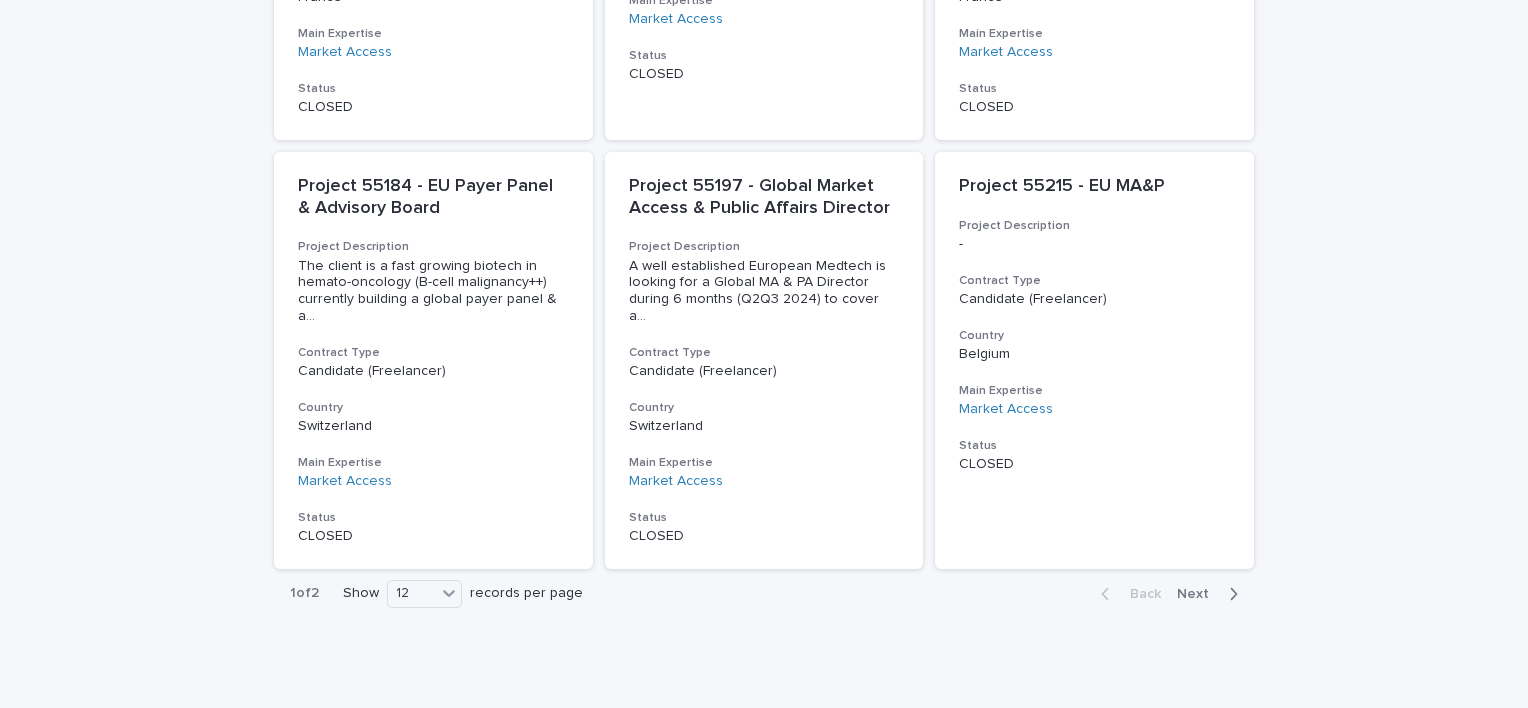 click on "Next" at bounding box center (1199, 594) 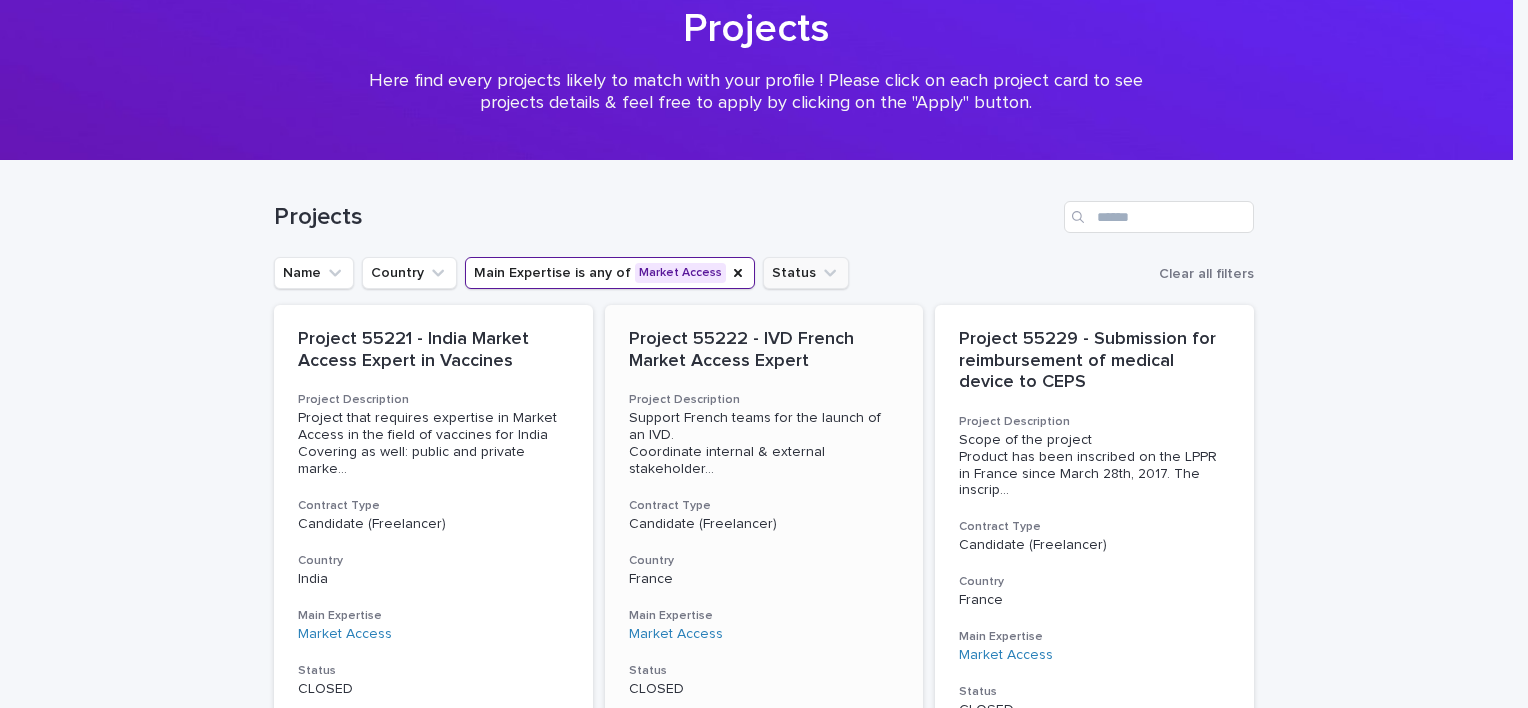 scroll, scrollTop: 61, scrollLeft: 0, axis: vertical 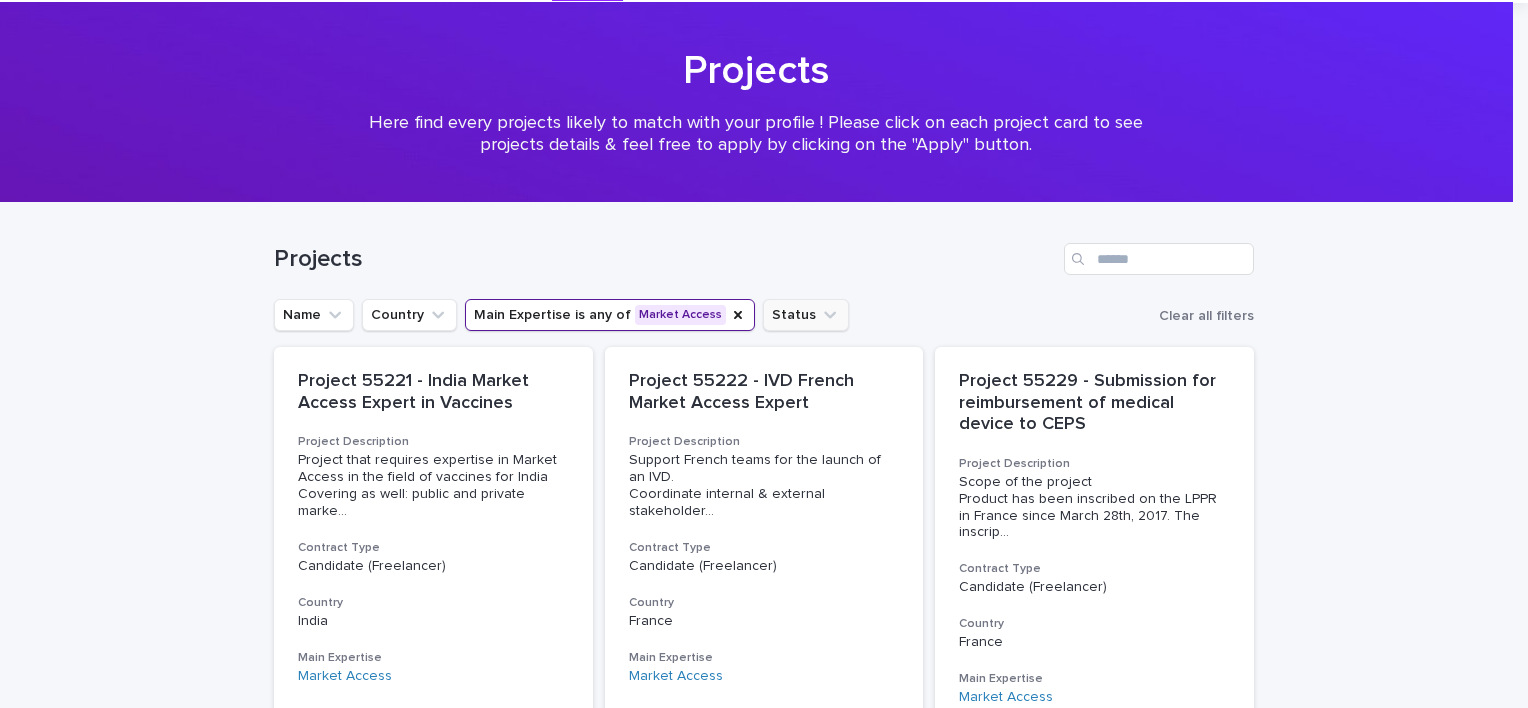 click on "Status" at bounding box center (806, 315) 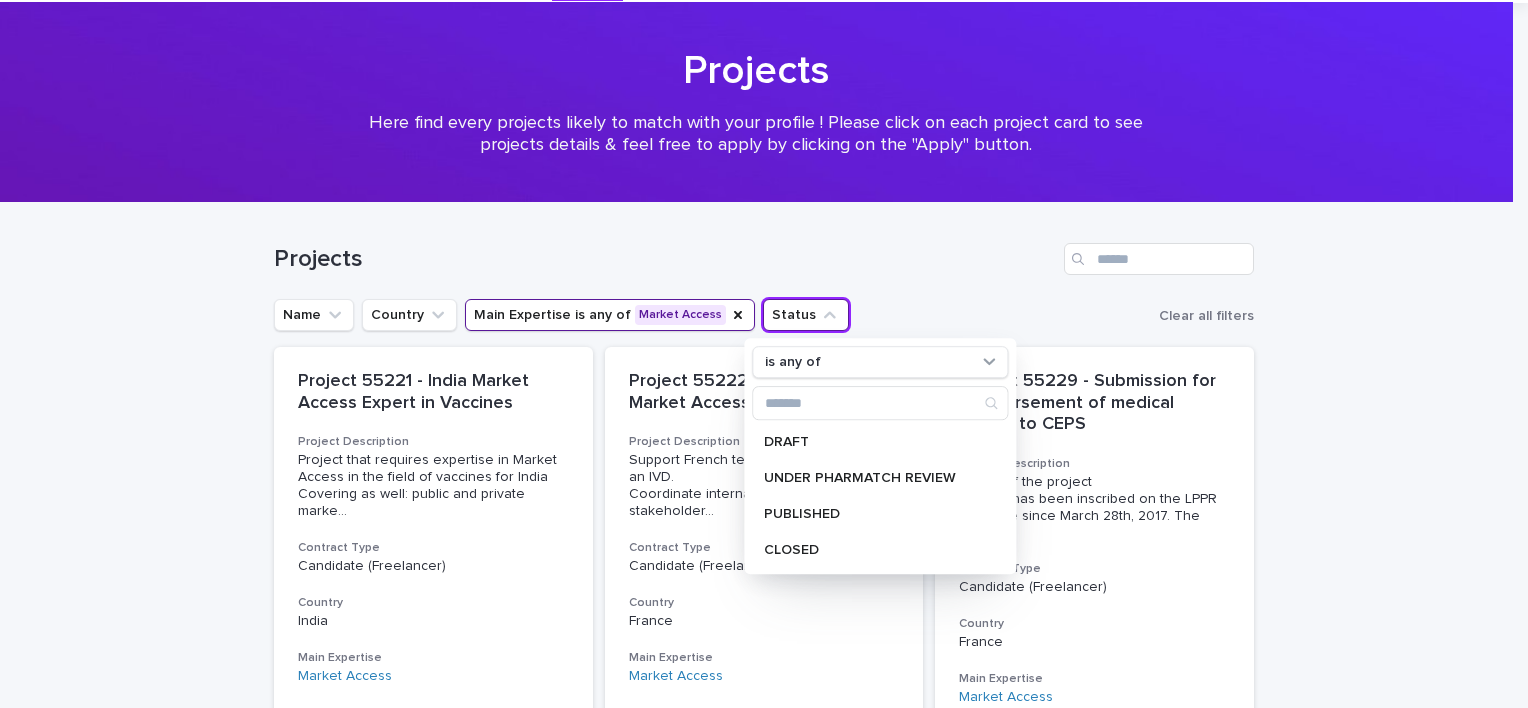 click on "Name Country Main Expertise is any of Market Access Status is any of DRAFT UNDER PHARMATCH REVIEW PUBLISHED CLOSED Clear all filters" at bounding box center (764, 315) 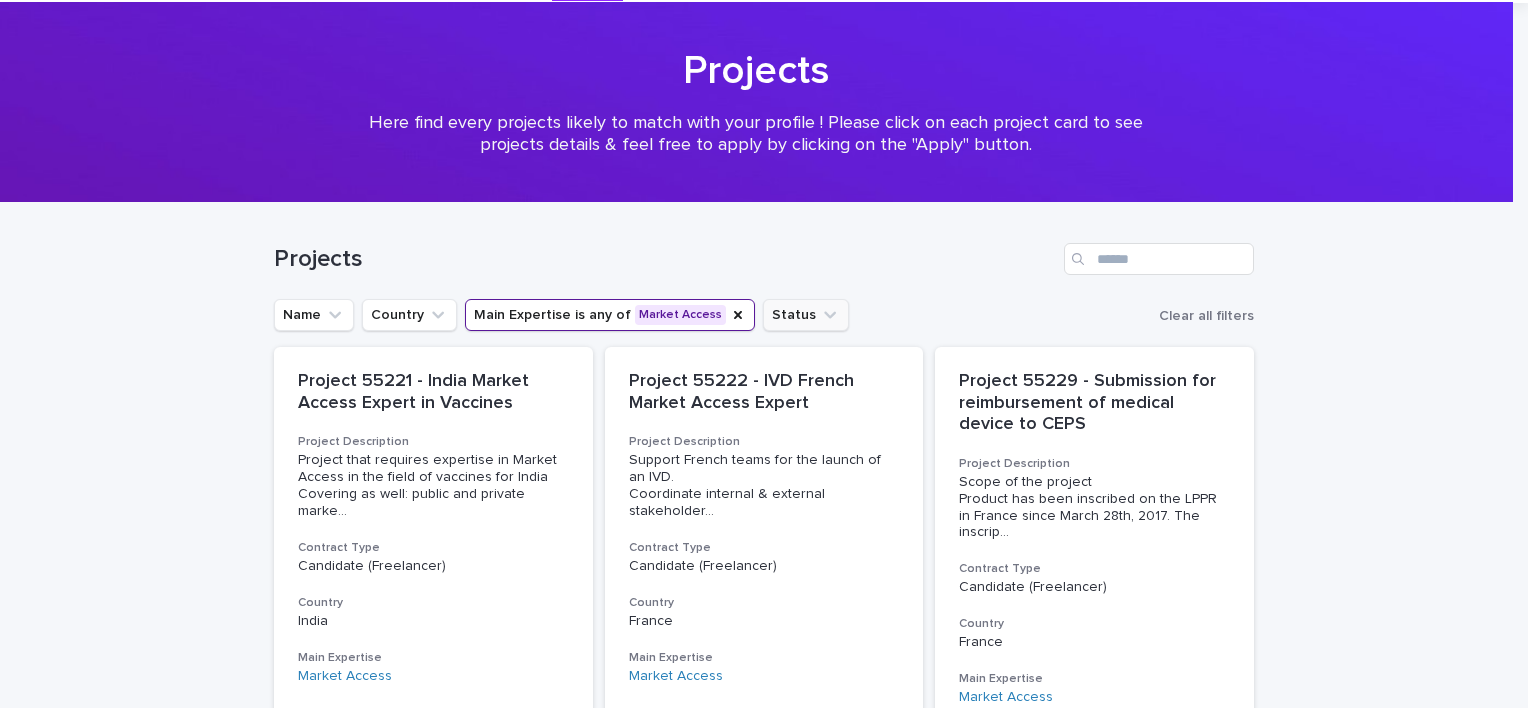 click on "Status" at bounding box center (806, 315) 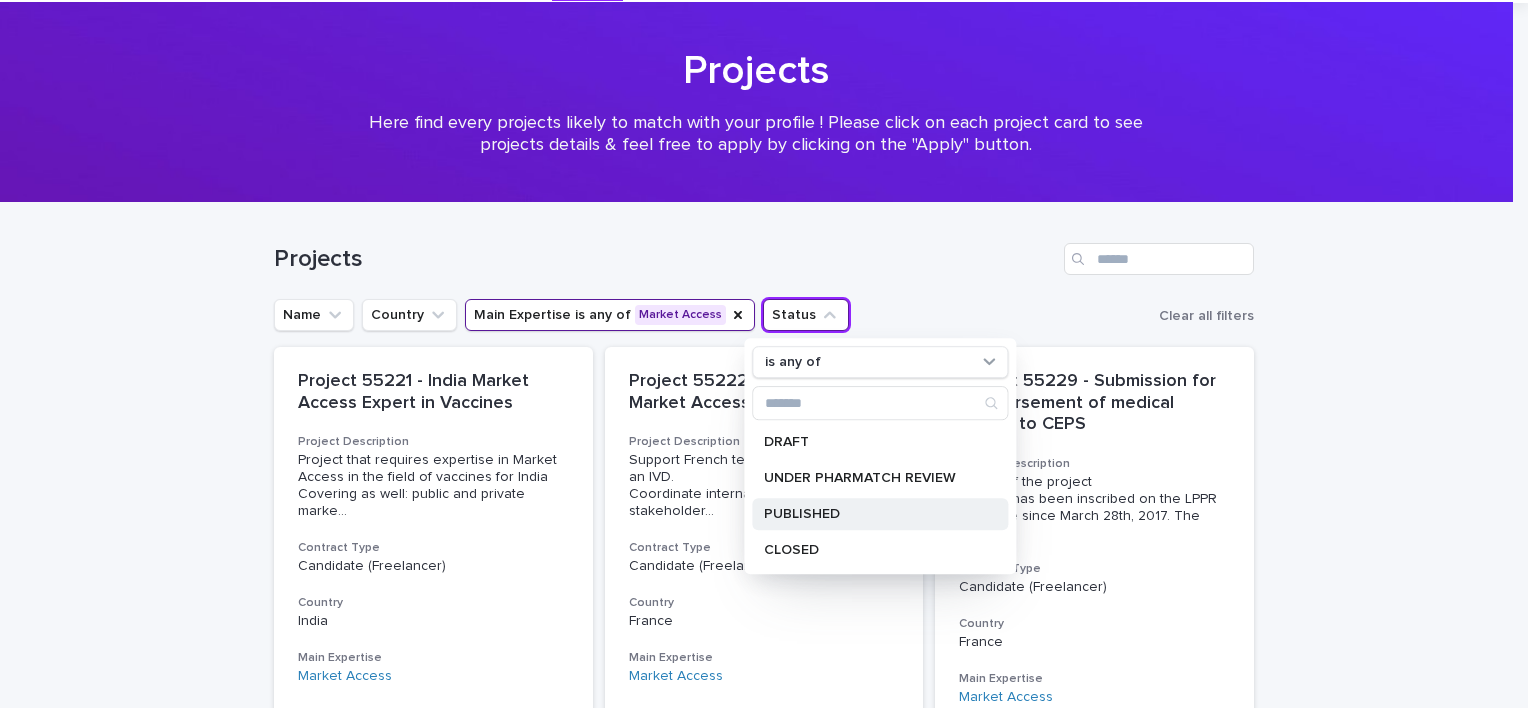 click on "PUBLISHED" at bounding box center (870, 514) 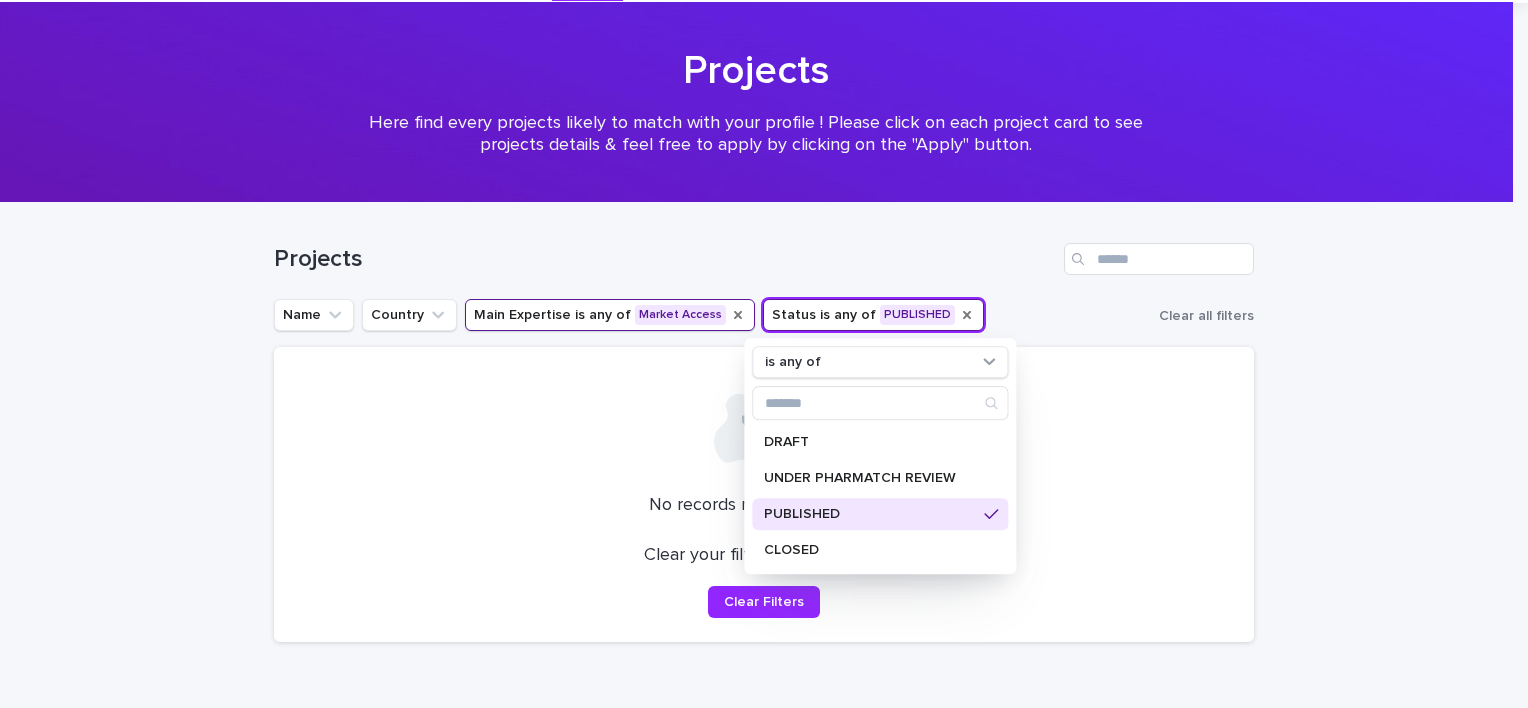 click 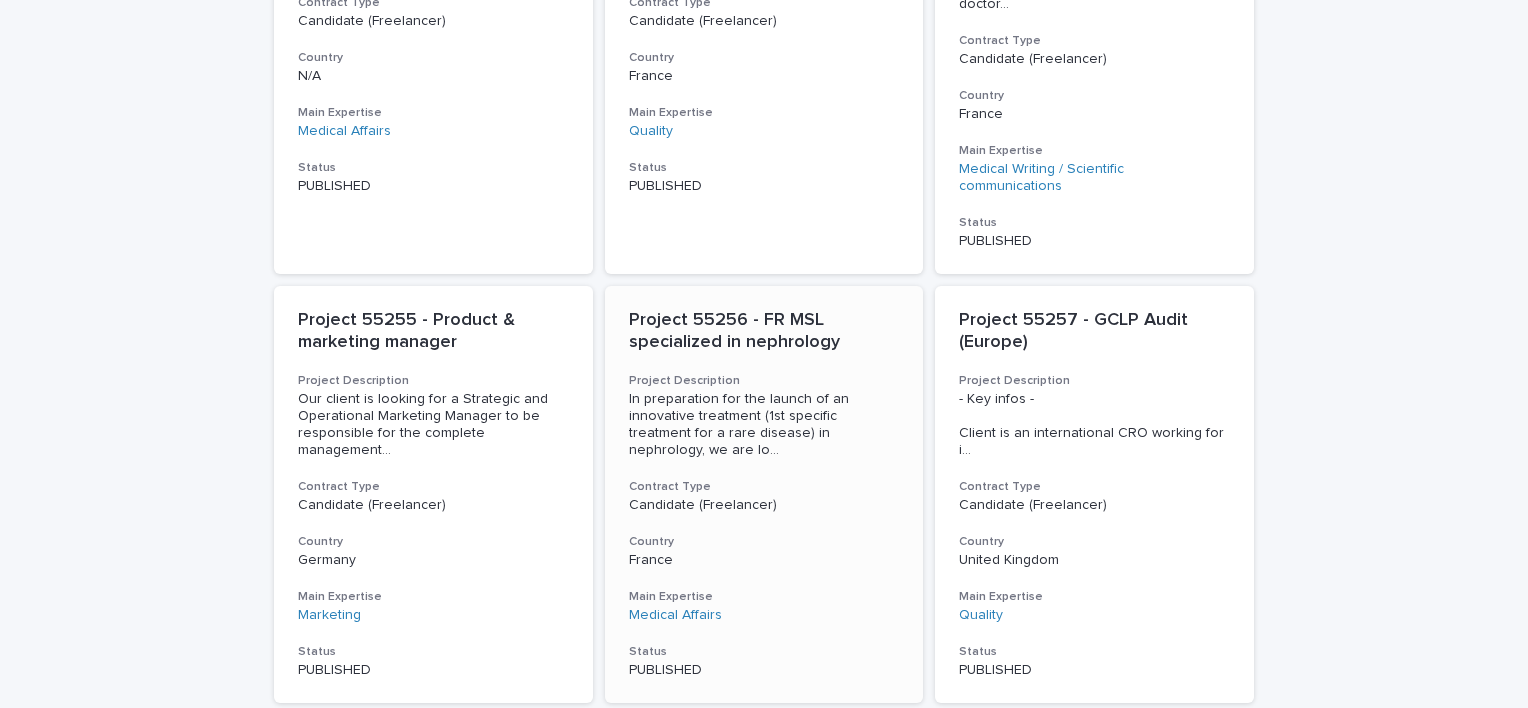 scroll, scrollTop: 0, scrollLeft: 0, axis: both 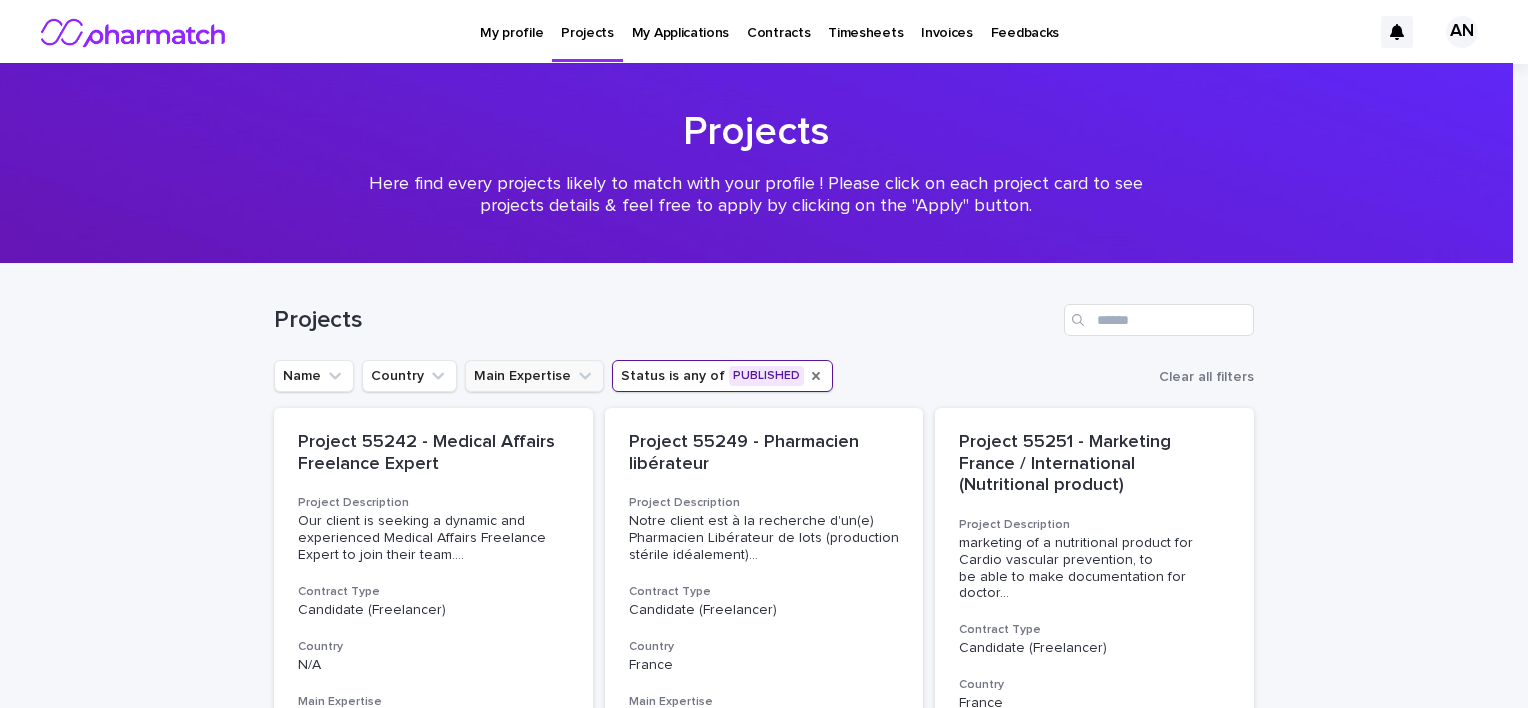 click on "Status is any of PUBLISHED" at bounding box center (722, 376) 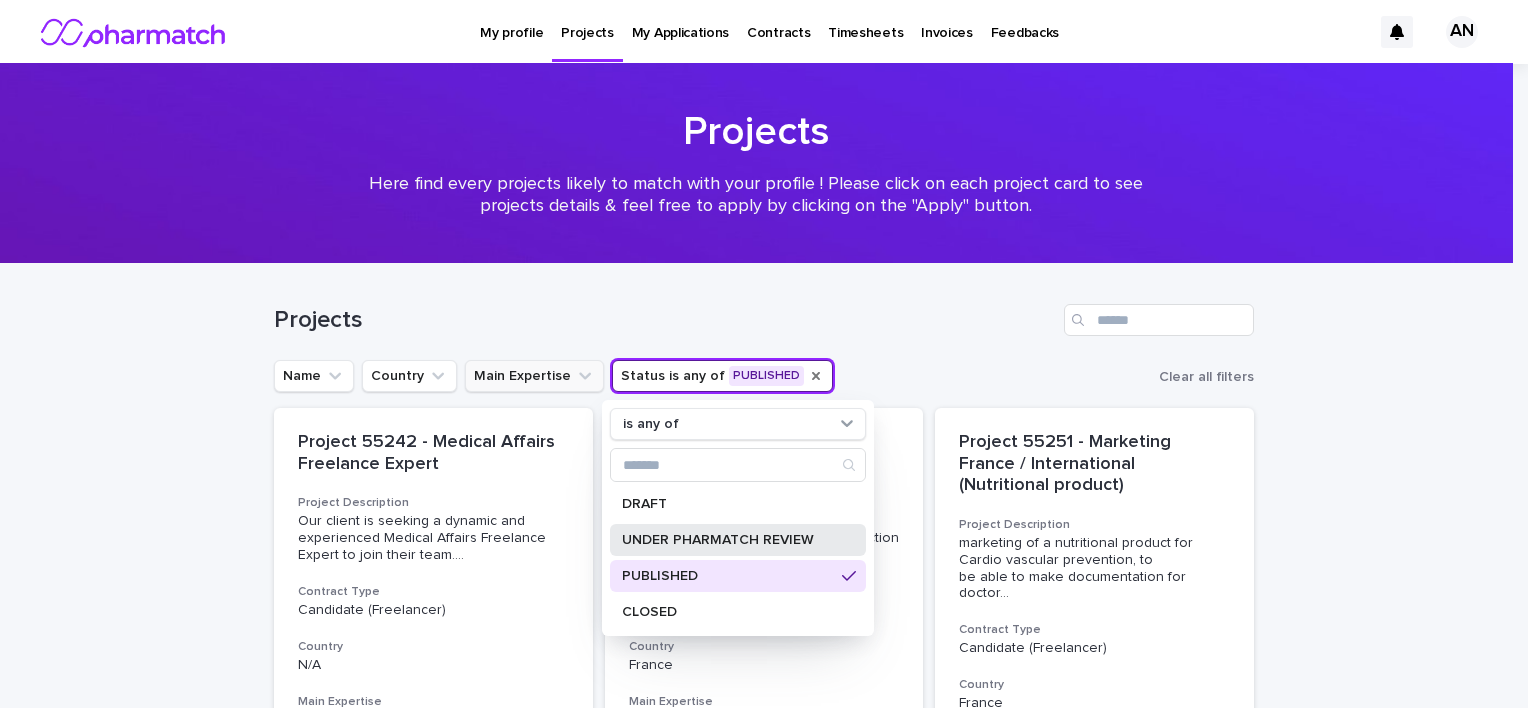 click on "UNDER PHARMATCH REVIEW" at bounding box center (728, 540) 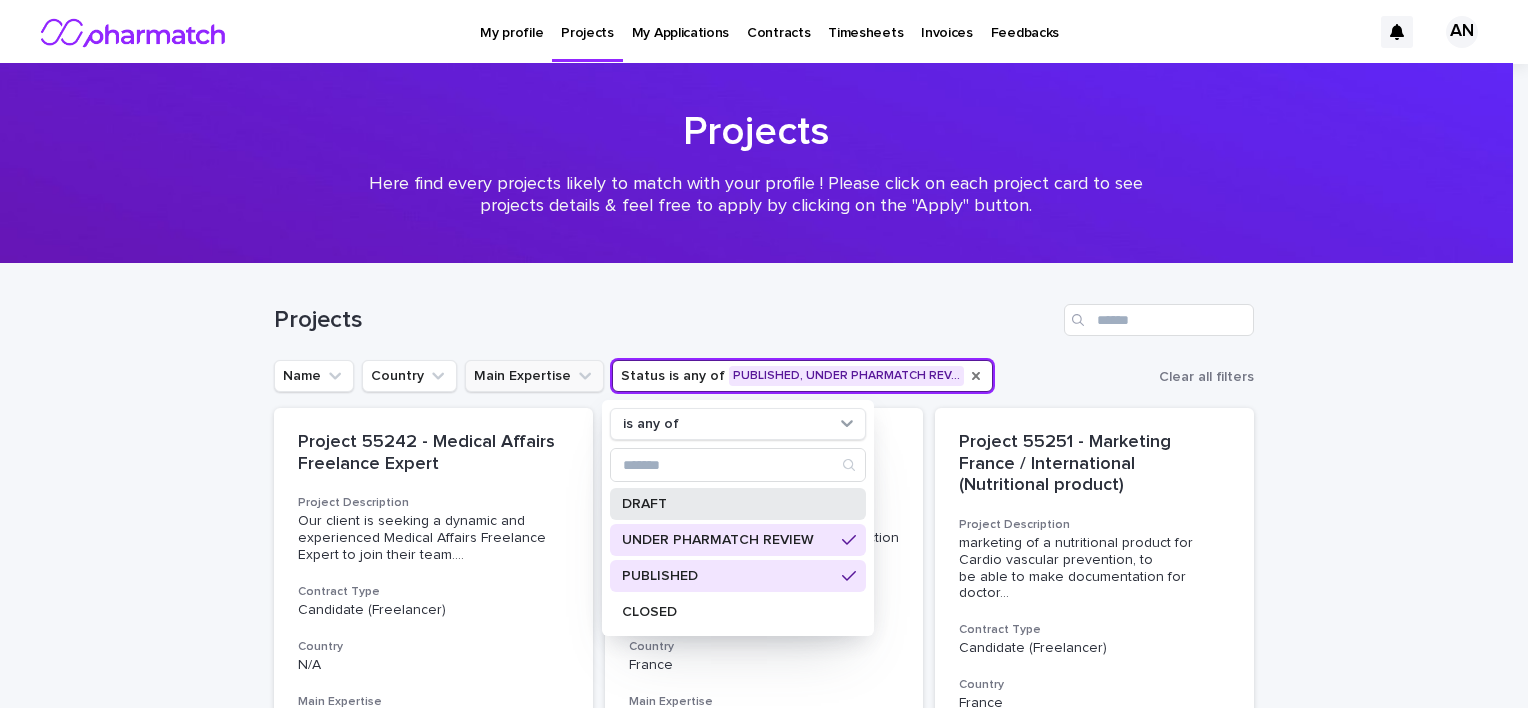 click on "DRAFT" at bounding box center (728, 504) 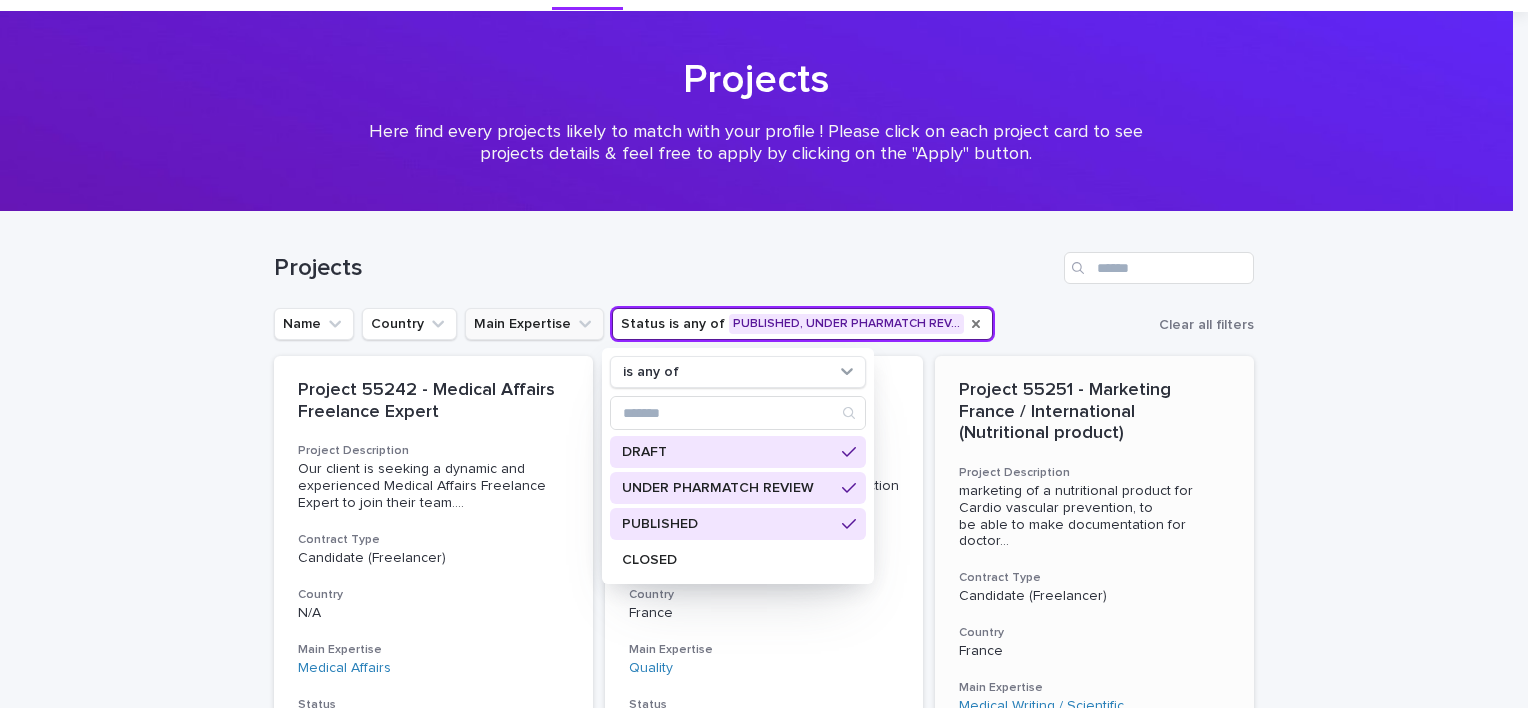 scroll, scrollTop: 100, scrollLeft: 0, axis: vertical 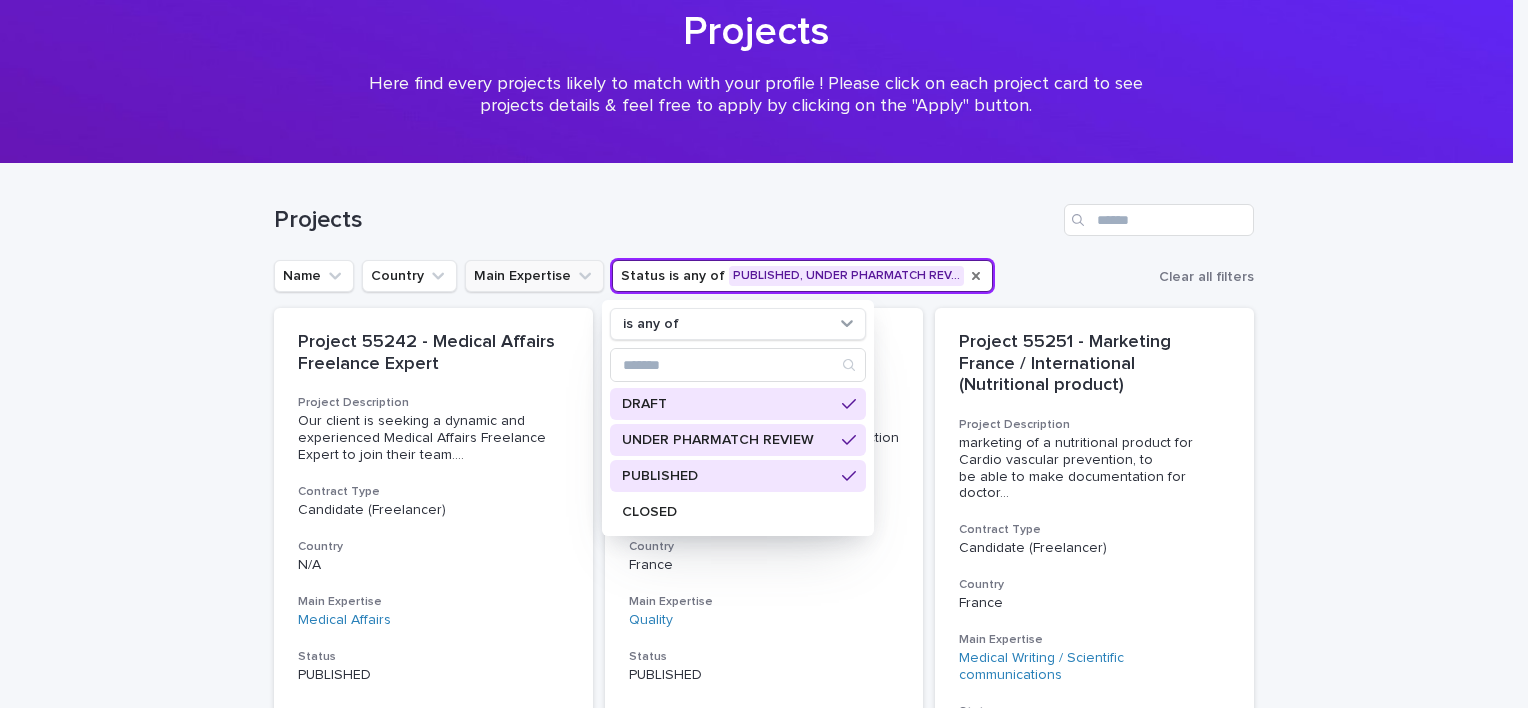 click on "Loading... Saving… Loading... Saving… Projects Name Country Main Expertise Status is any of PUBLISHED, UNDER PHARMATCH REV… is any of DRAFT UNDER PHARMATCH REVIEW PUBLISHED CLOSED Clear all filters Project 55242 - Medical Affairs Freelance Expert Project Description Our client is seeking a dynamic and experienced Medical Affairs Freelance Expert to join their team.  ... Contract Type Candidate (Freelancer) Country N/A Main Expertise Medical Affairs   Status PUBLISHED Project 55249 - Pharmacien libérateur  Project Description Notre client est à la recherche d'un(e) Pharmacien Libérateur de lots (production stérile idéalement) ... Contract Type Candidate (Freelancer) Country France Main Expertise Quality   Status PUBLISHED Project 55251 - Marketing France / International (Nutritional product) Project Description marketing of a nutritional product for Cardio vascular prevention, to
be able to make documentation for doctor ... Contract Type Candidate (Freelancer) Country France Main Expertise   Status" at bounding box center (764, 986) 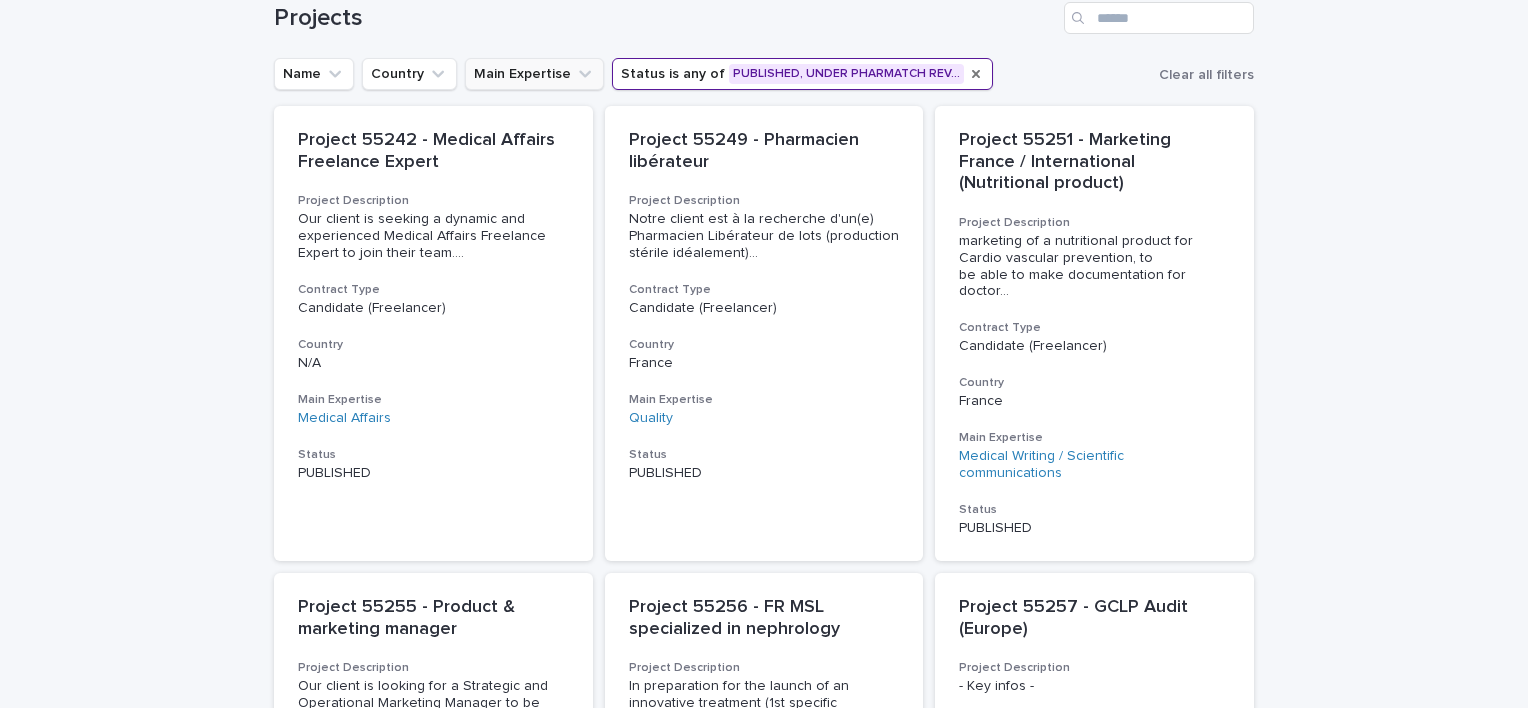 scroll, scrollTop: 89, scrollLeft: 0, axis: vertical 